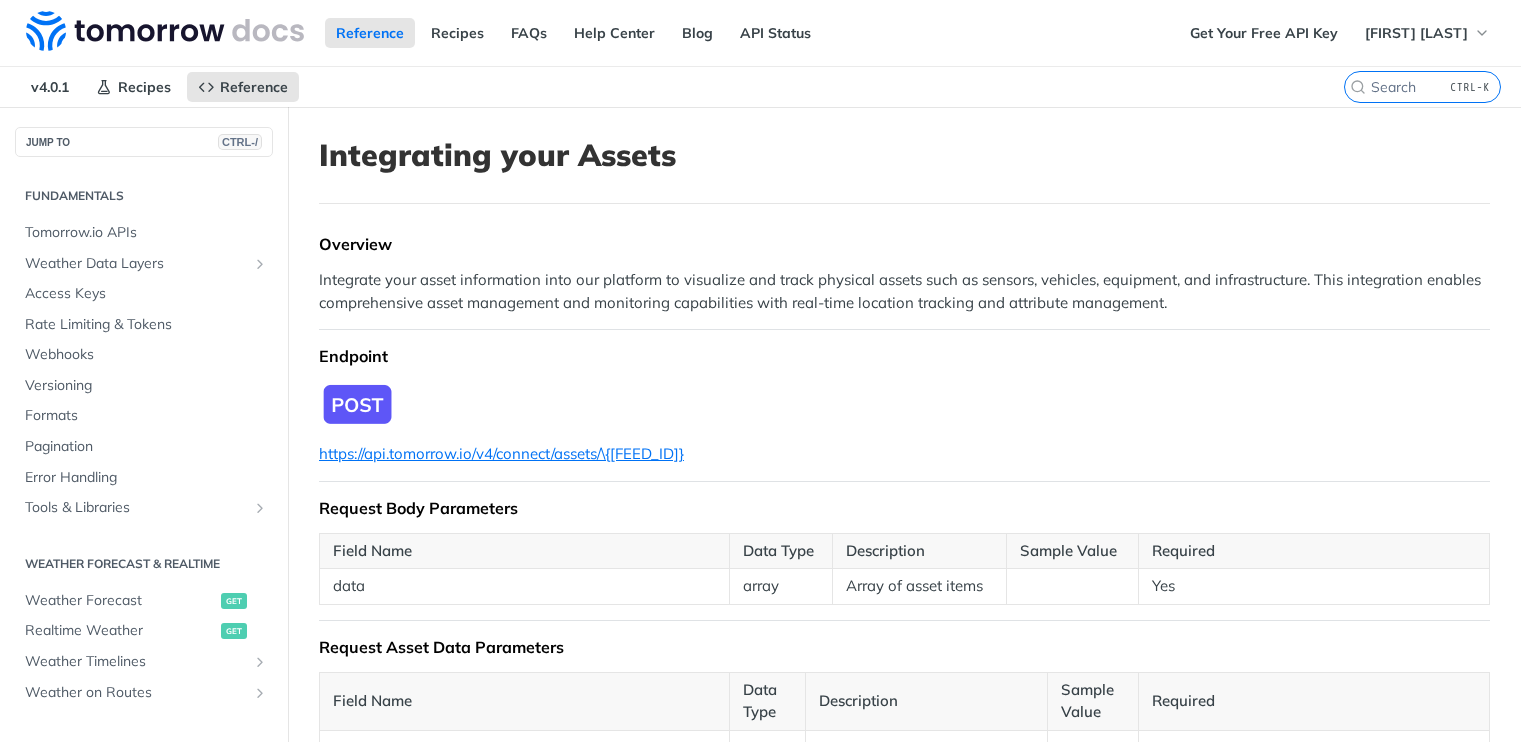 scroll, scrollTop: 105, scrollLeft: 0, axis: vertical 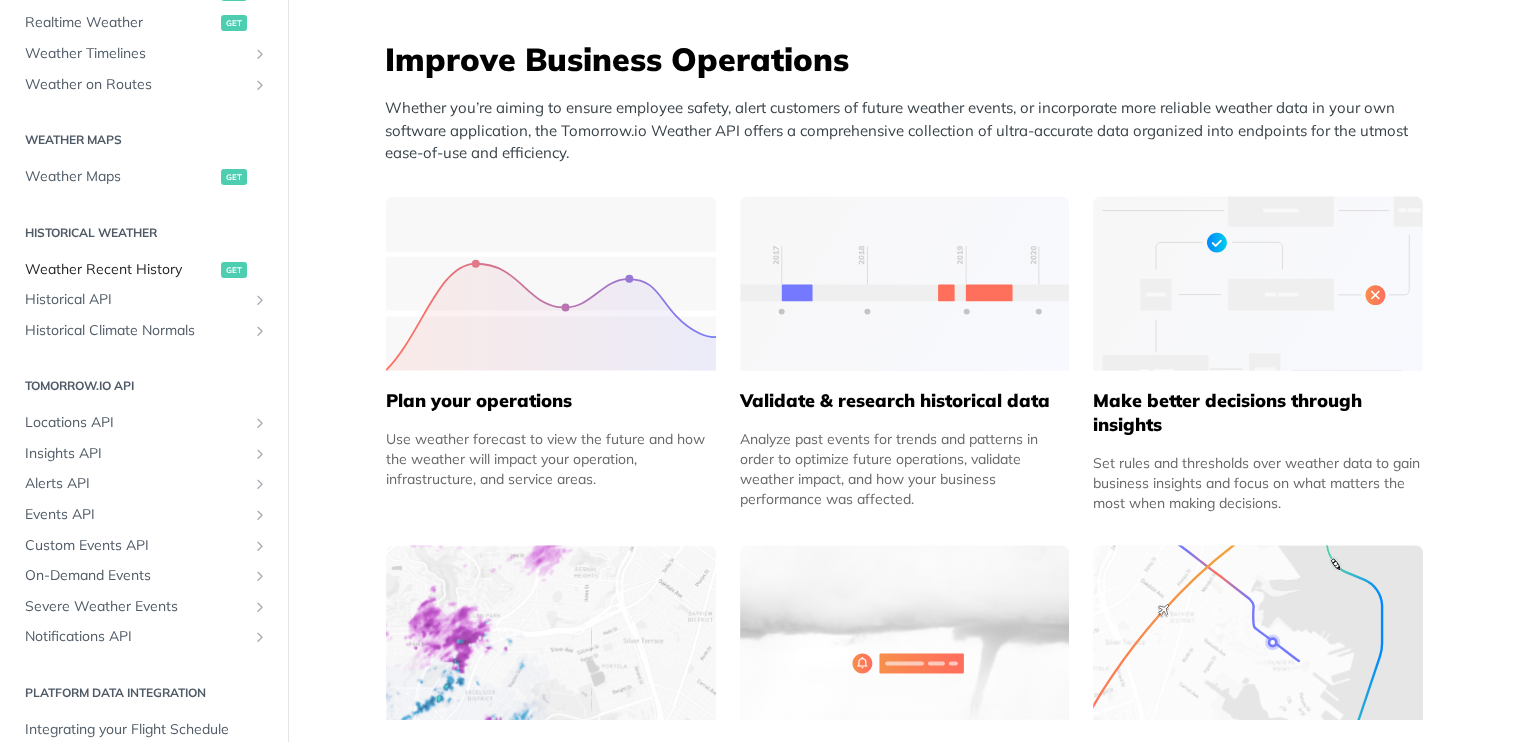 click on "Weather Recent History get" at bounding box center (144, 270) 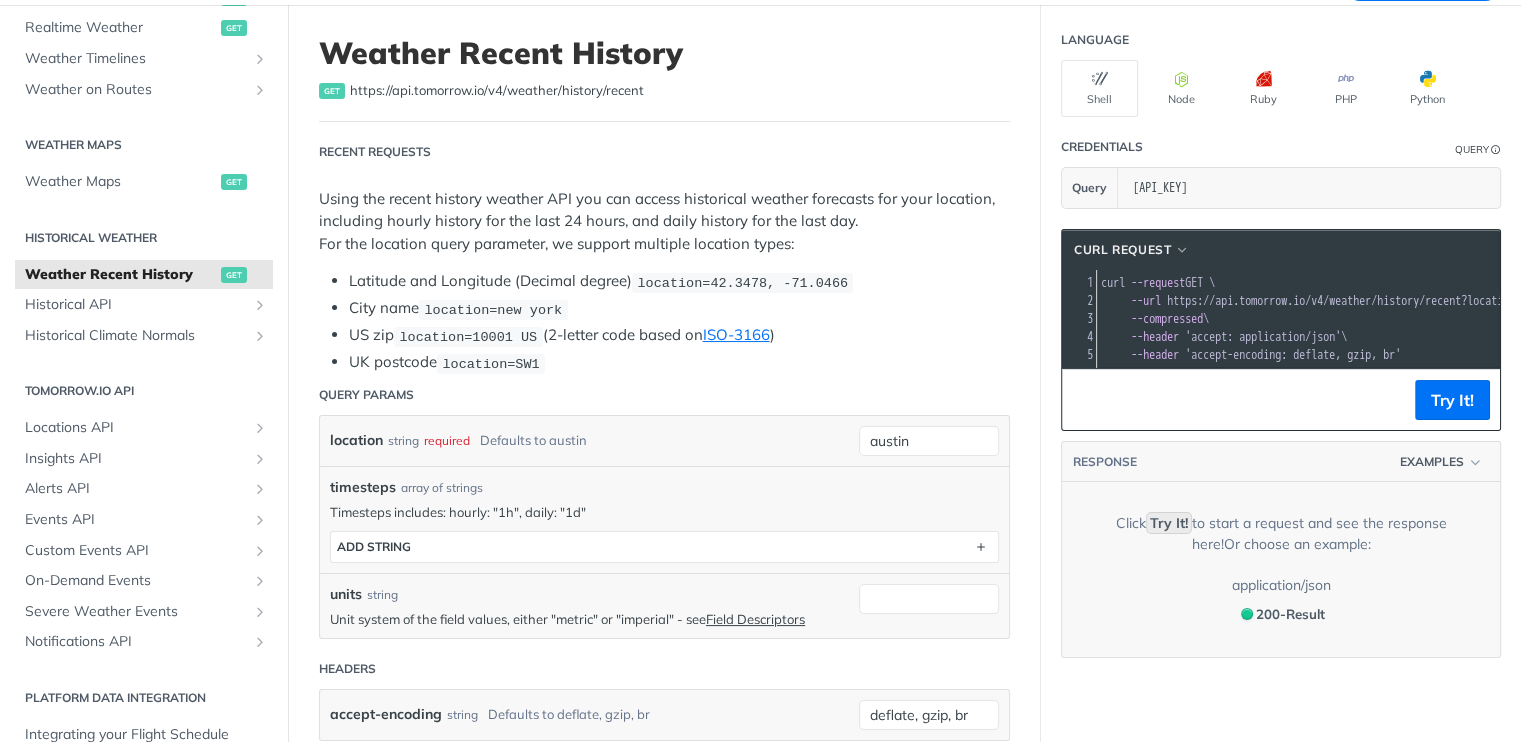 scroll, scrollTop: 422, scrollLeft: 0, axis: vertical 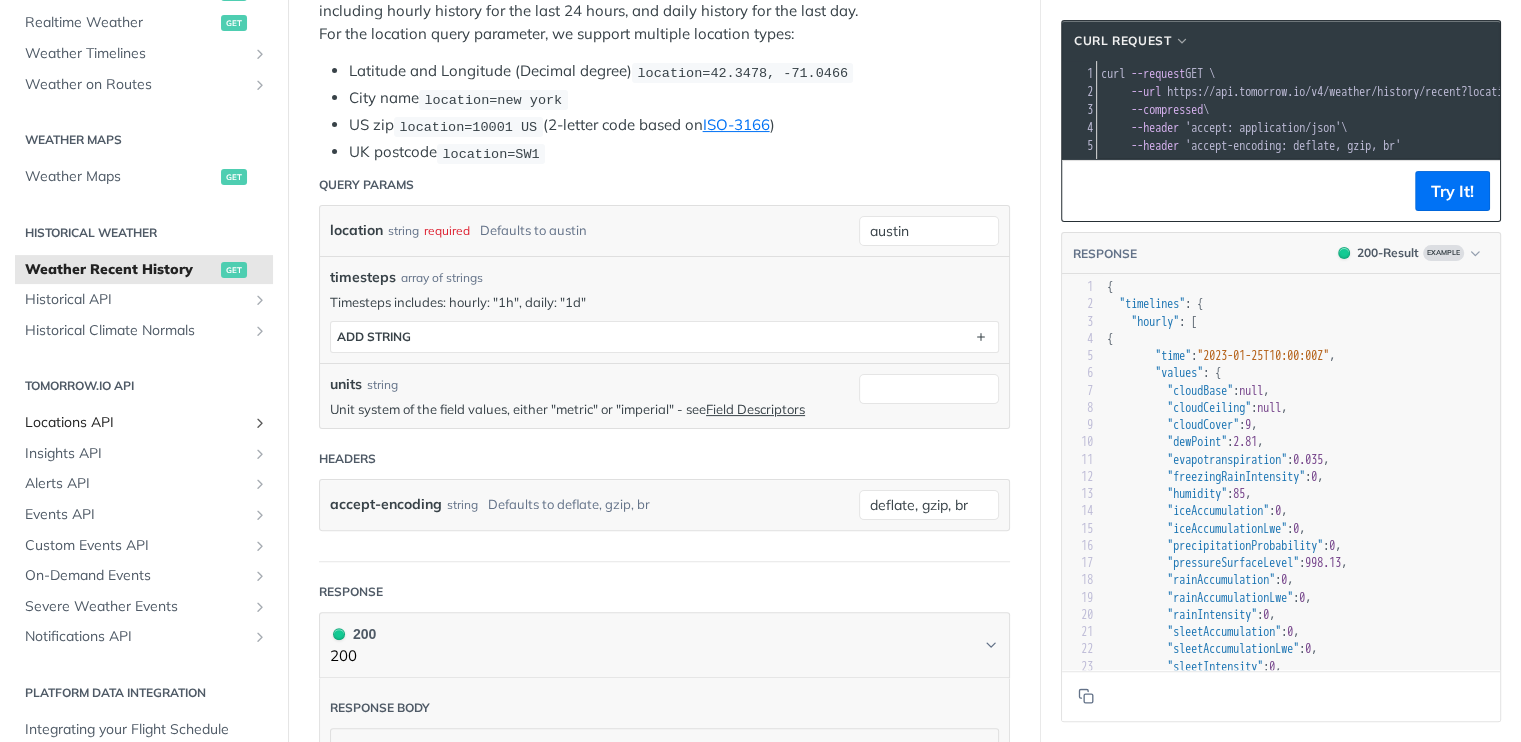 click on "Locations API" at bounding box center [136, 423] 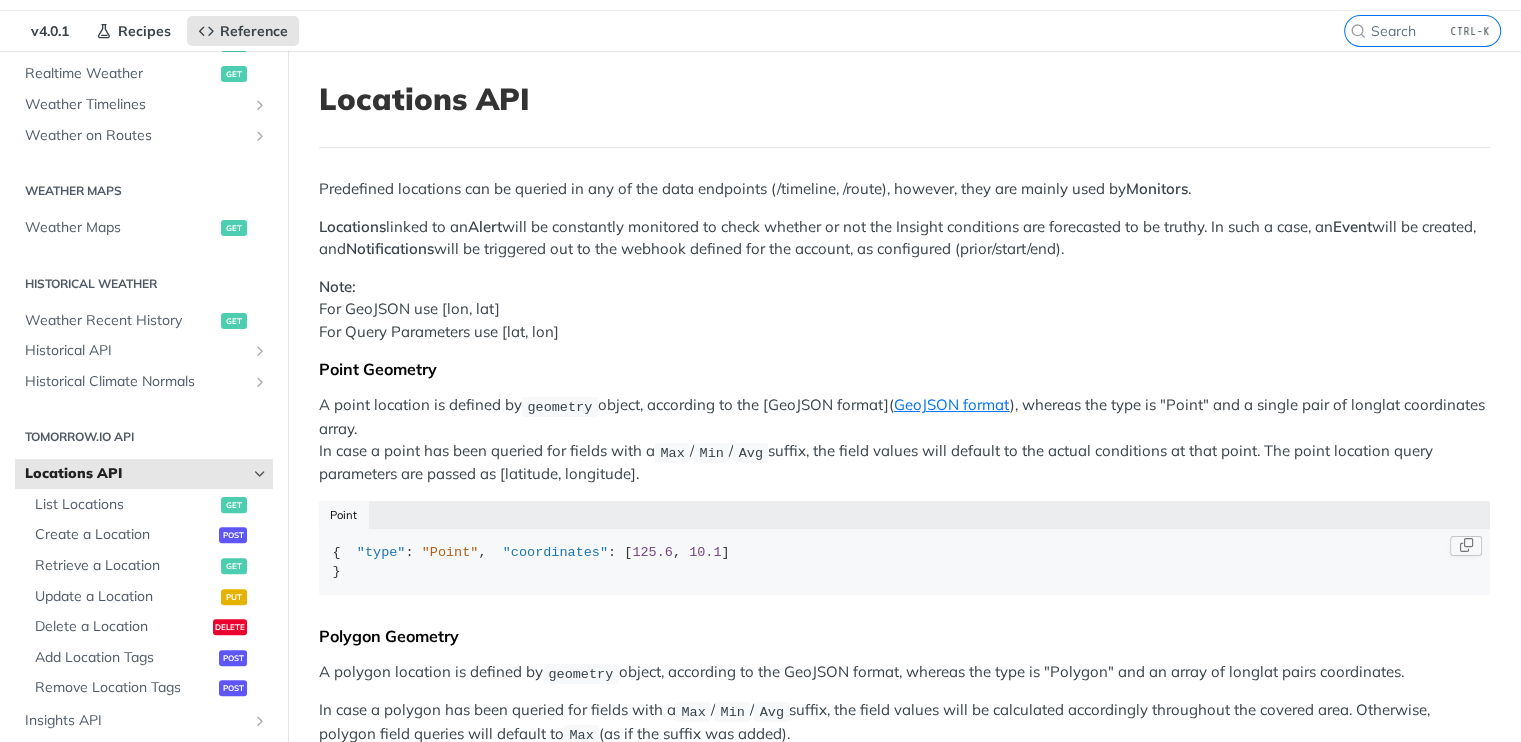 scroll, scrollTop: 0, scrollLeft: 0, axis: both 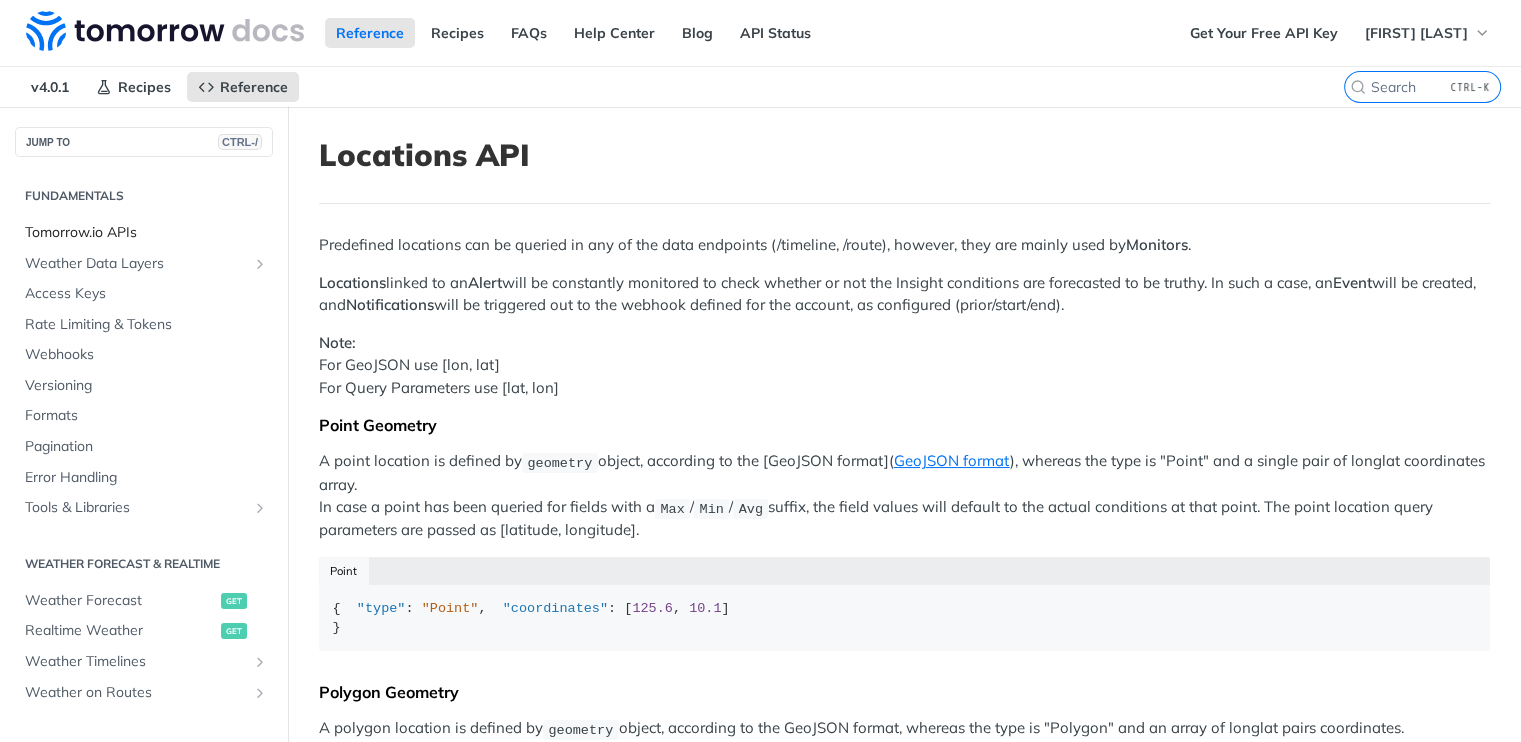 click on "Tomorrow.io APIs" at bounding box center (146, 233) 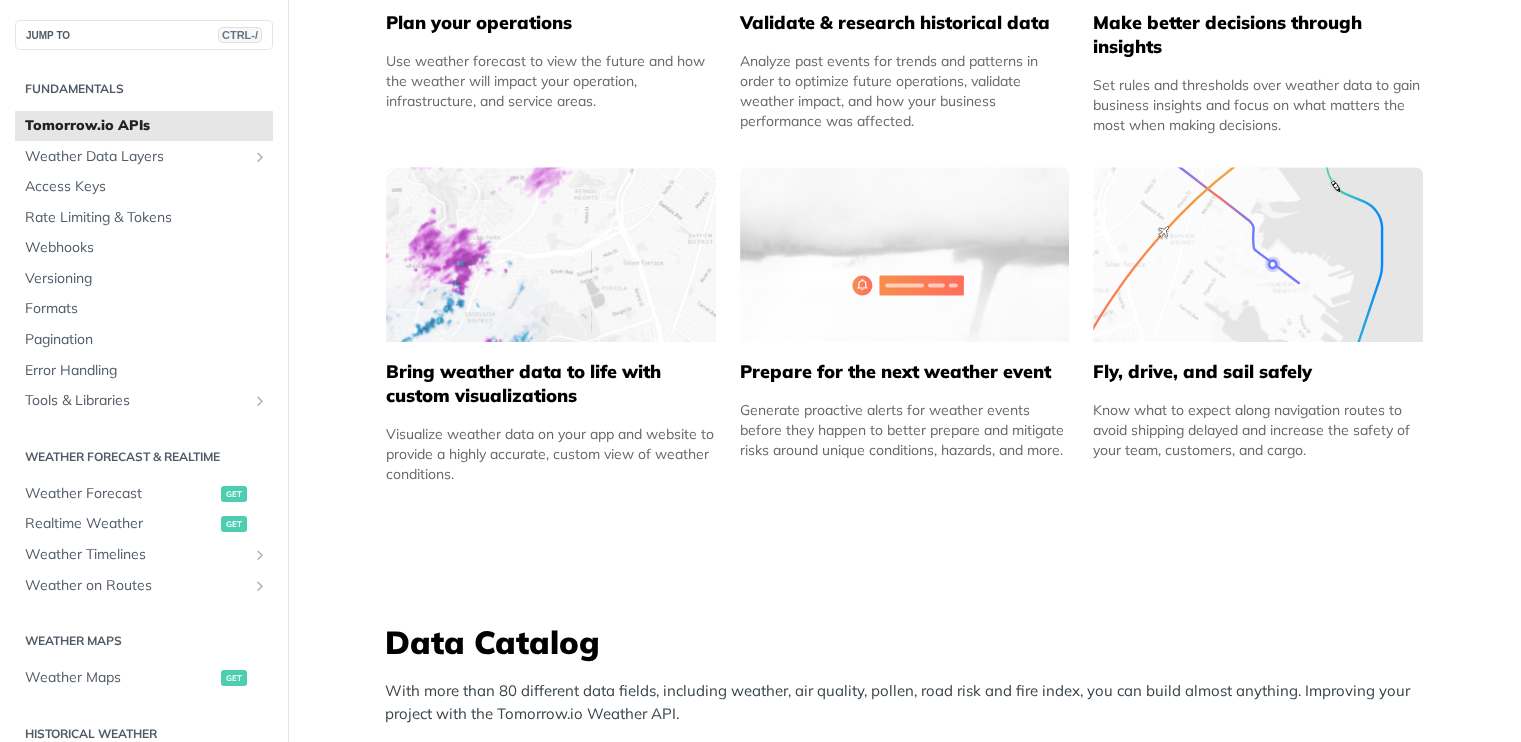 scroll, scrollTop: 1175, scrollLeft: 0, axis: vertical 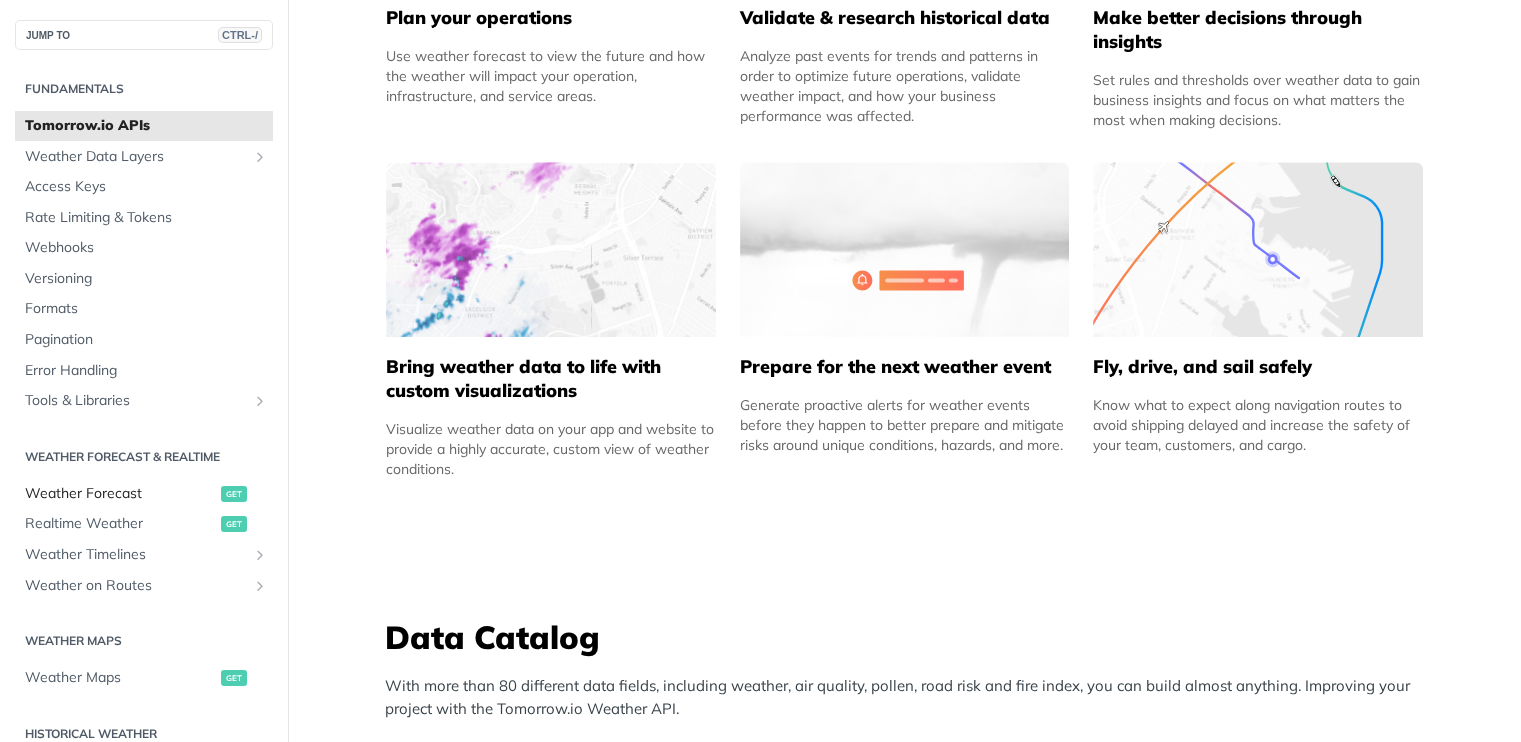 click on "Weather Forecast" at bounding box center (120, 494) 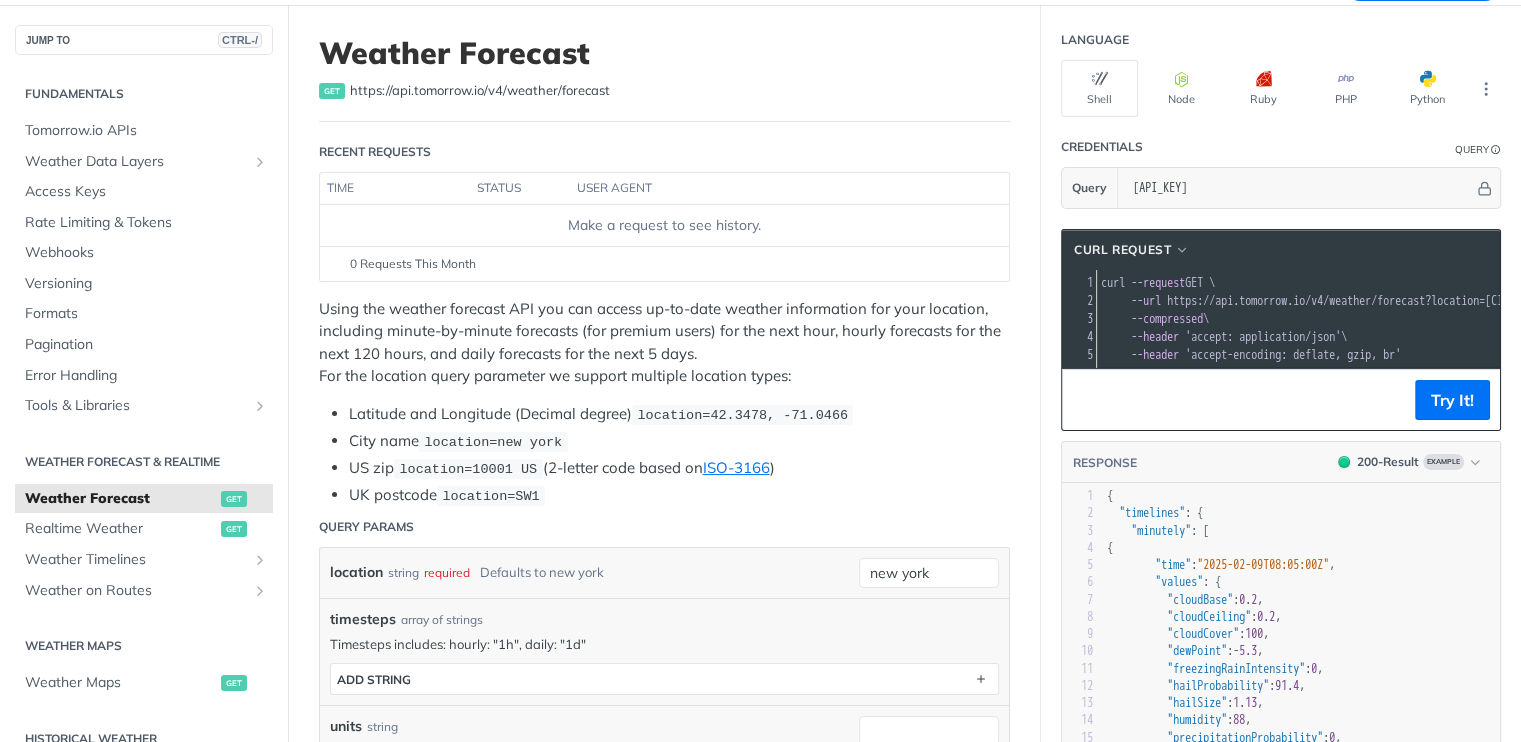 scroll, scrollTop: 108, scrollLeft: 0, axis: vertical 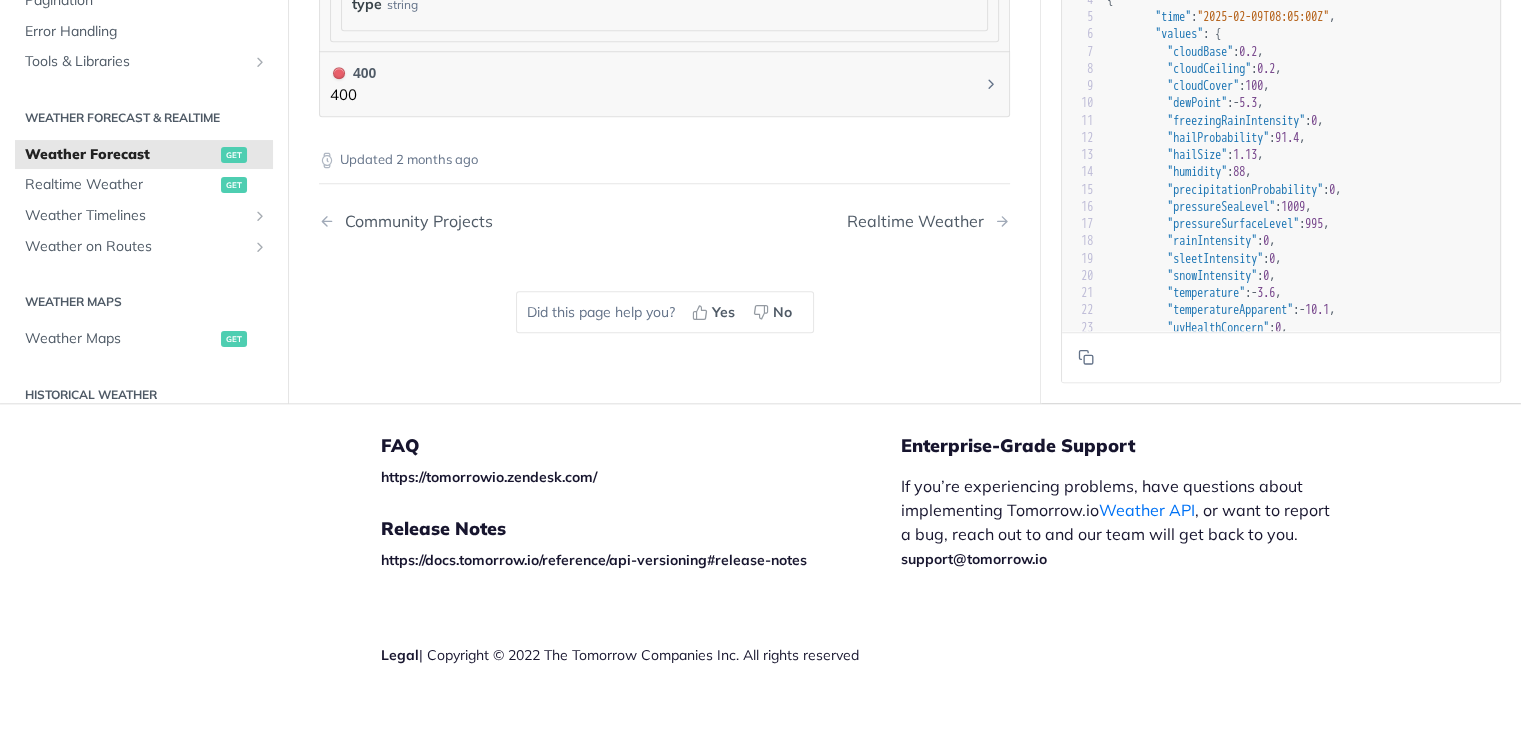 drag, startPoint x: 856, startPoint y: 248, endPoint x: 860, endPoint y: 223, distance: 25.317978 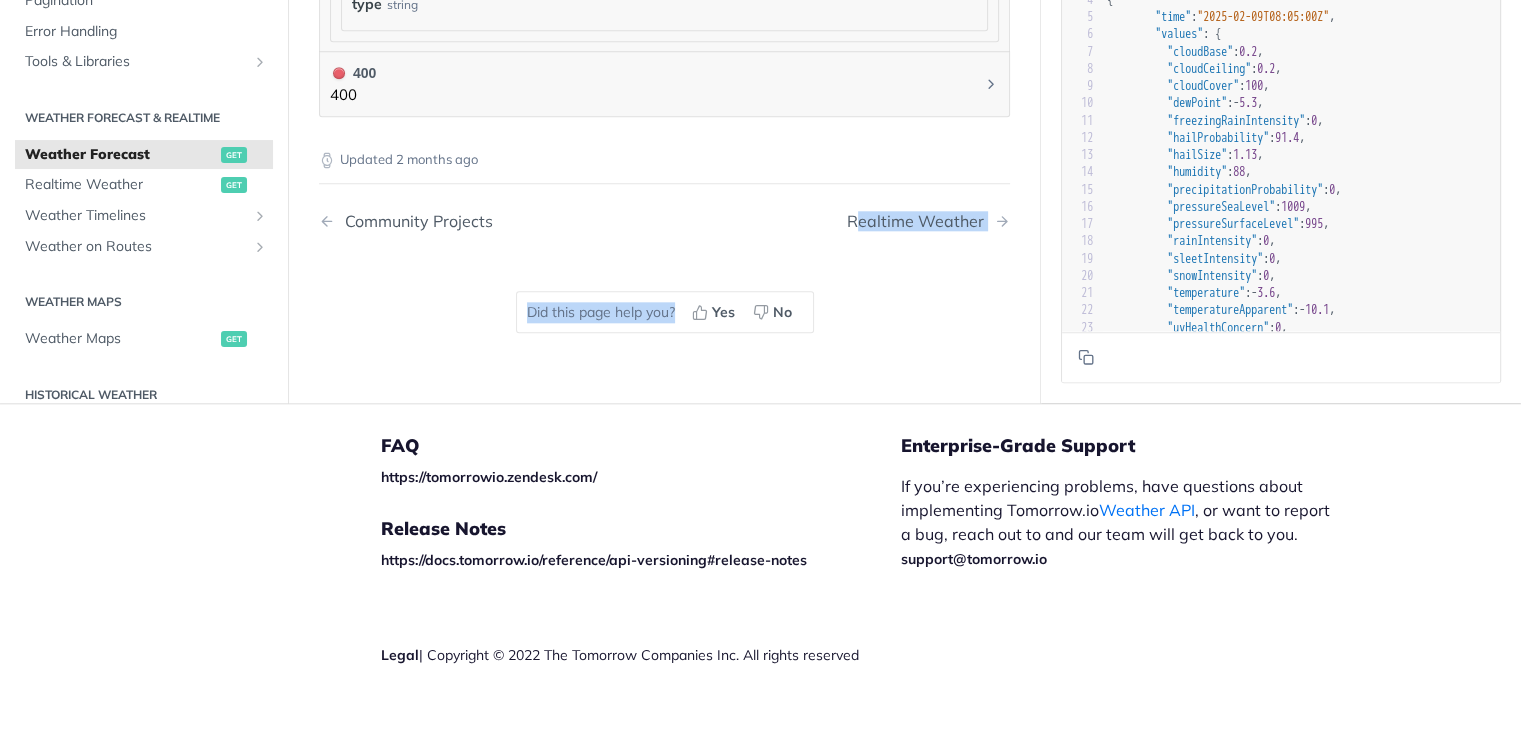scroll, scrollTop: 2176, scrollLeft: 0, axis: vertical 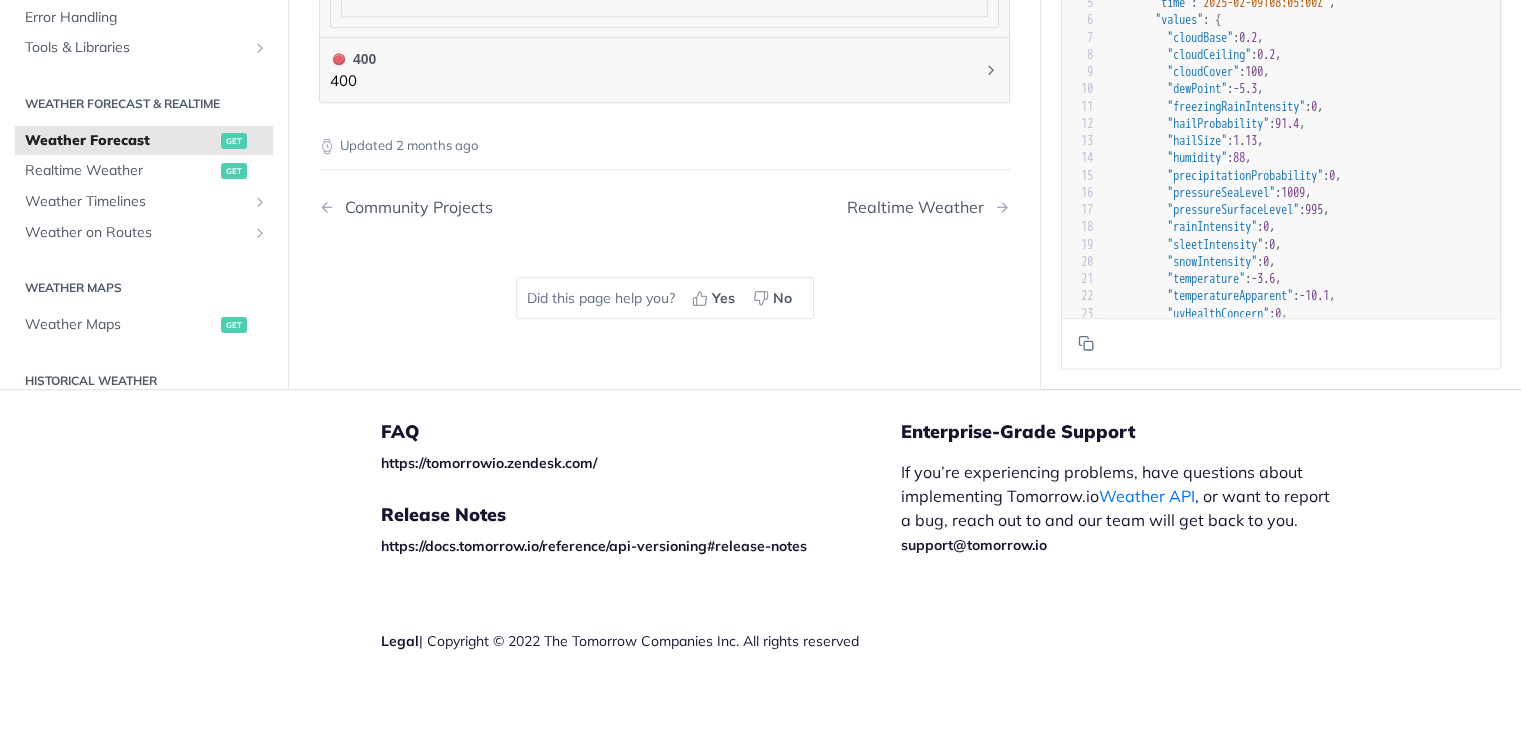 click on "Updated   2 months ago   Community Projects Realtime Weather Did this page help you? Yes No" at bounding box center (664, 231) 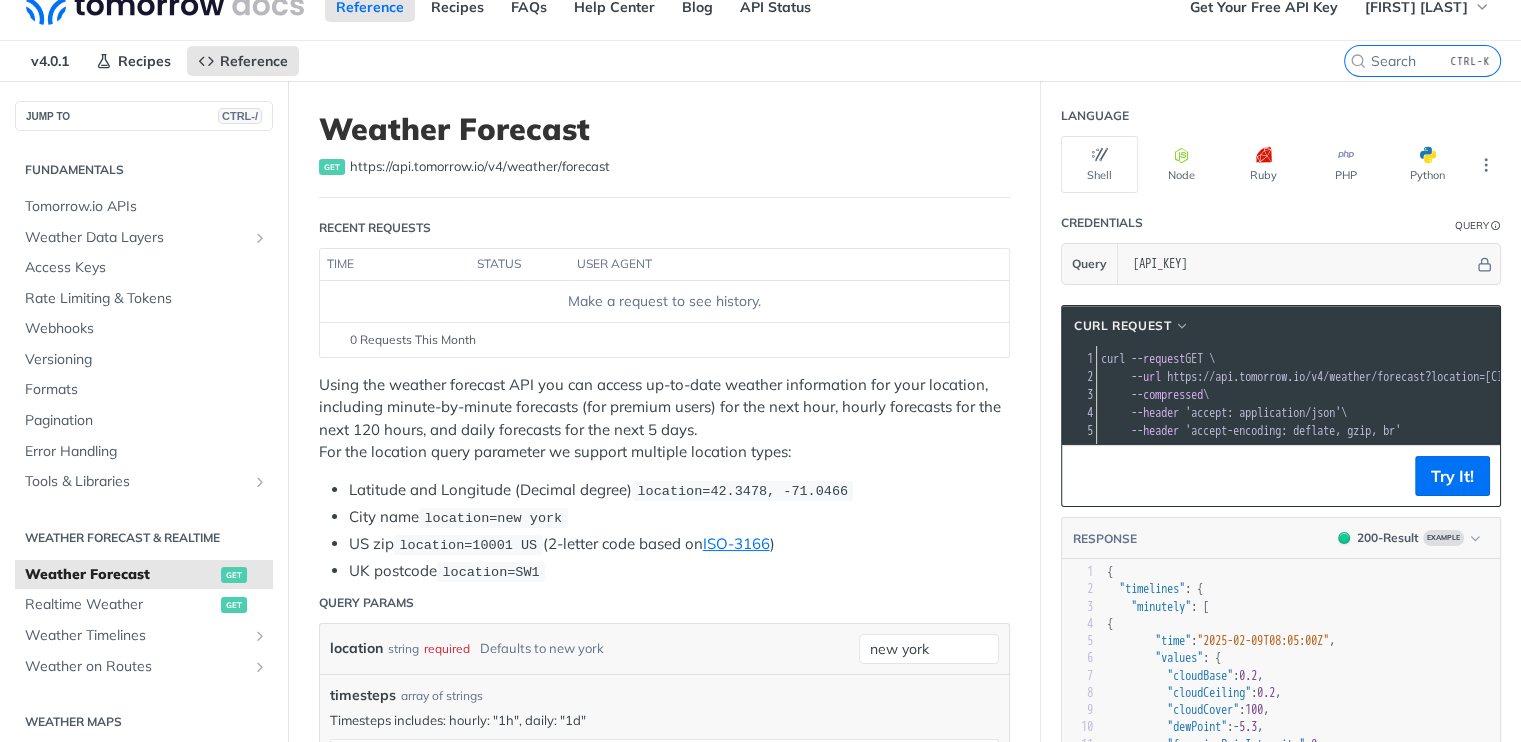 scroll, scrollTop: 0, scrollLeft: 0, axis: both 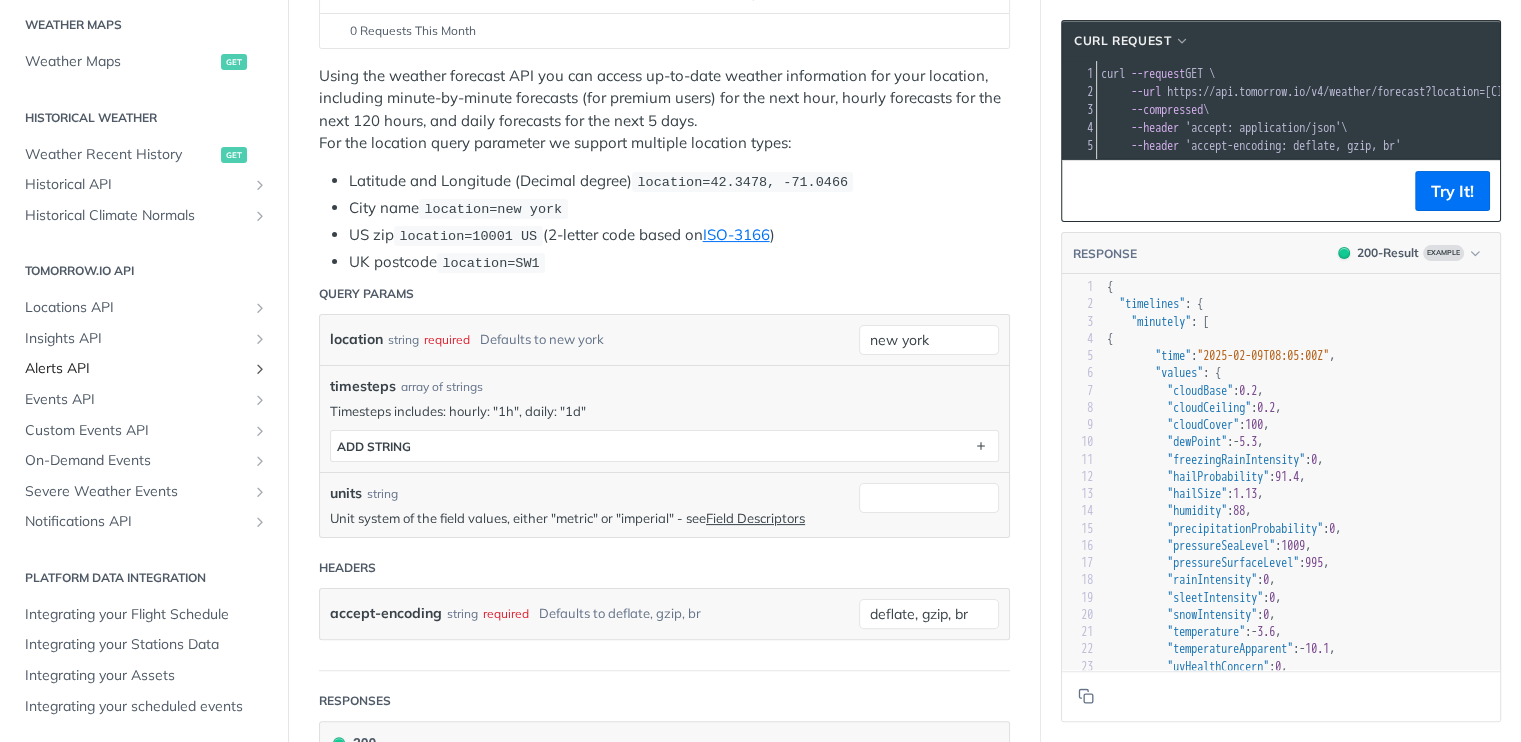 click on "Alerts API" at bounding box center [136, 369] 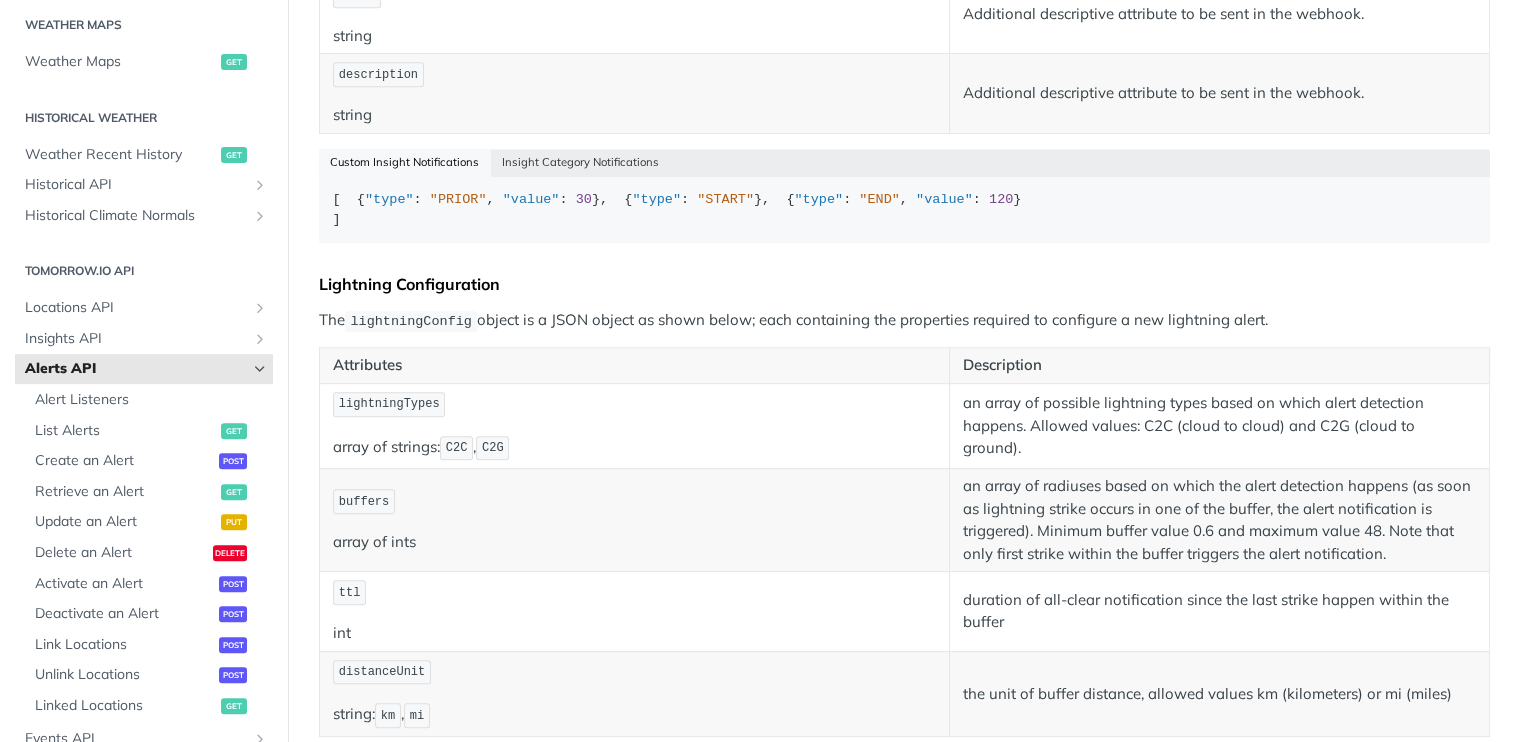scroll, scrollTop: 954, scrollLeft: 0, axis: vertical 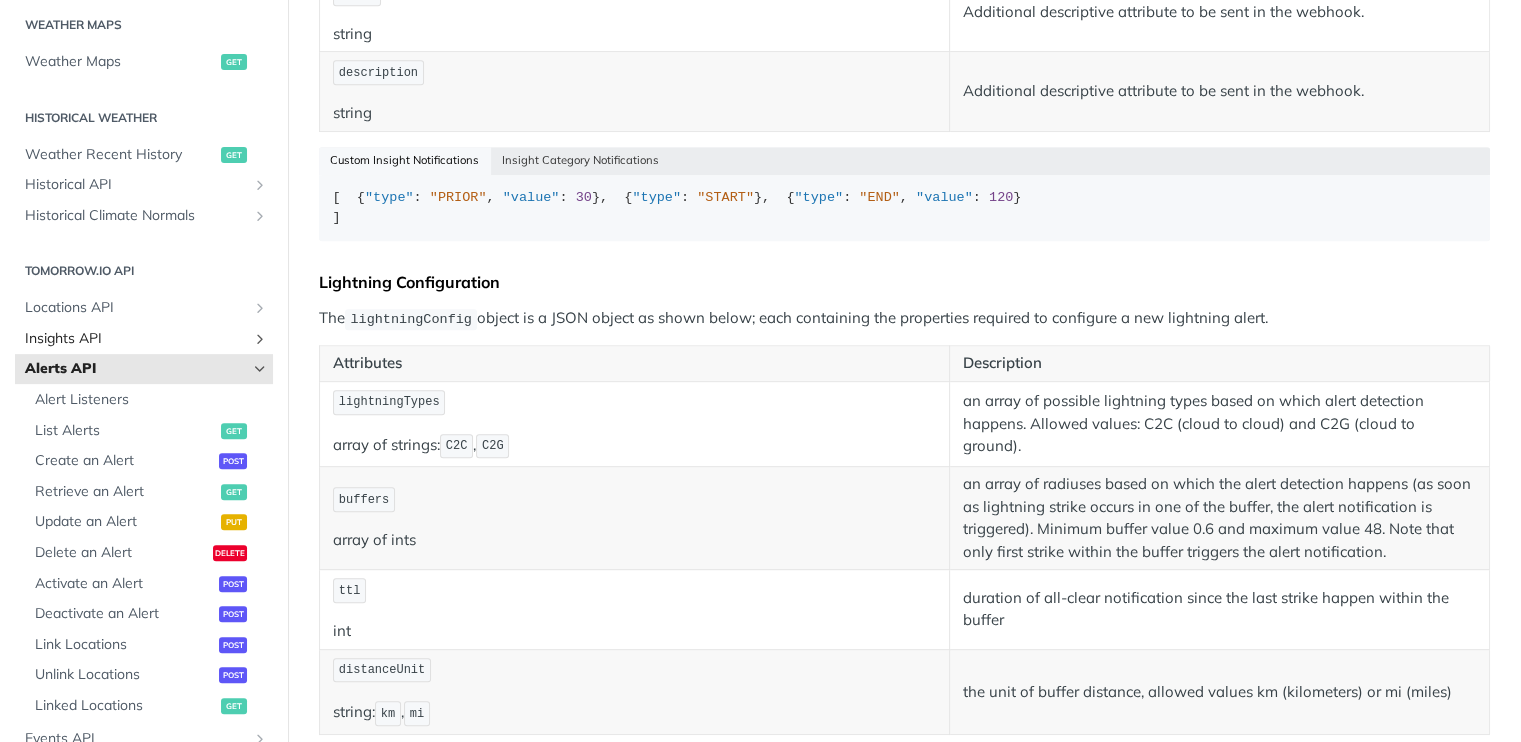 click on "Insights API" at bounding box center (144, 339) 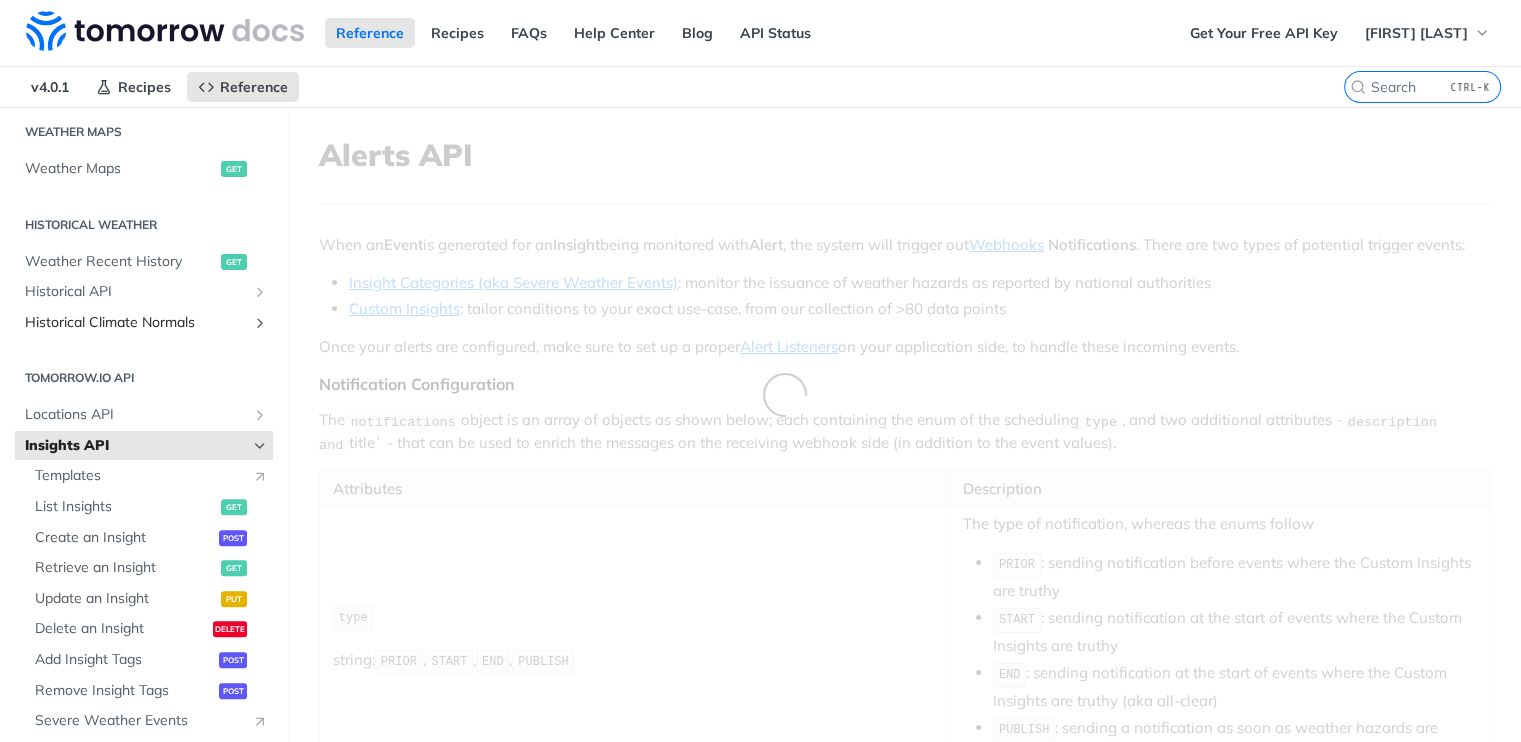 scroll, scrollTop: 0, scrollLeft: 0, axis: both 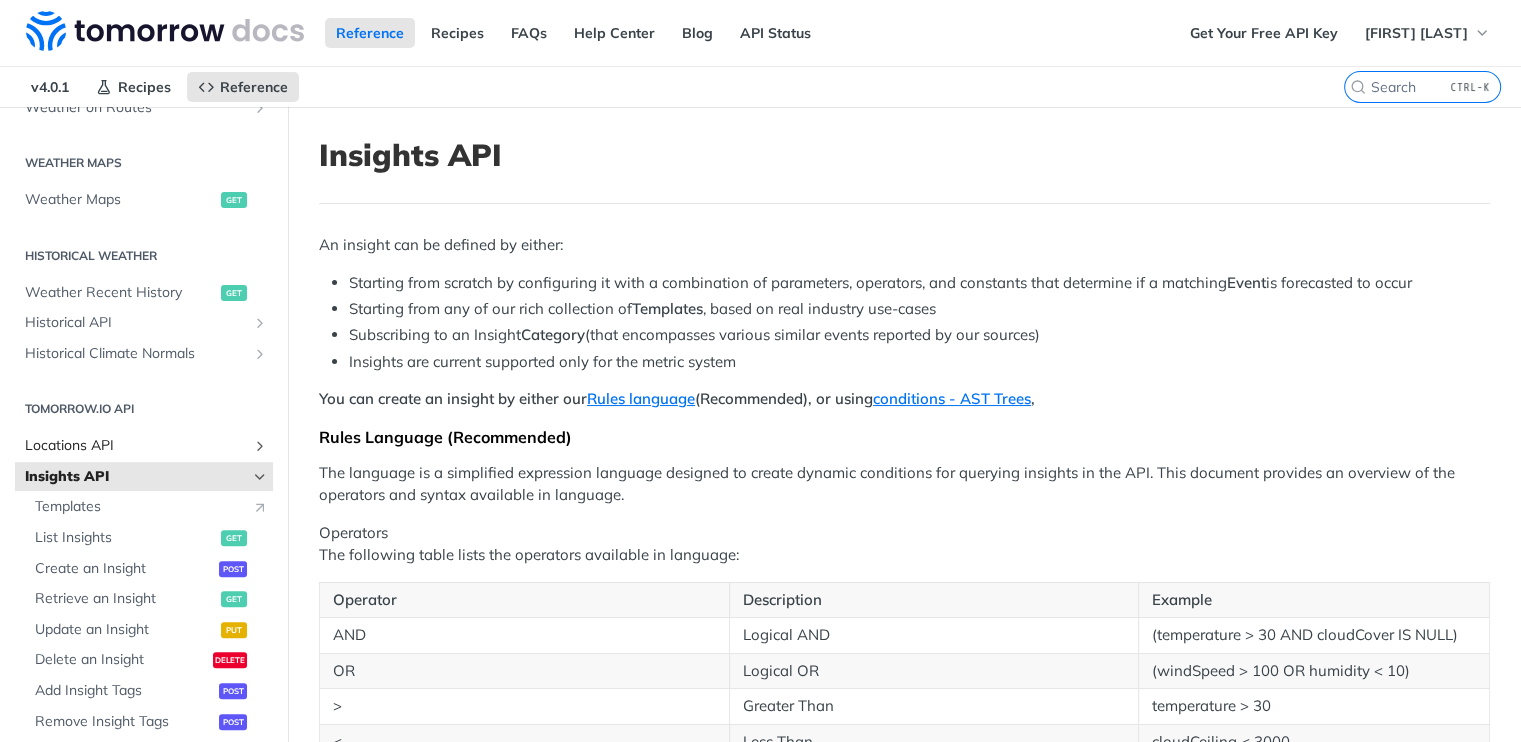 click on "Locations API" at bounding box center (136, 446) 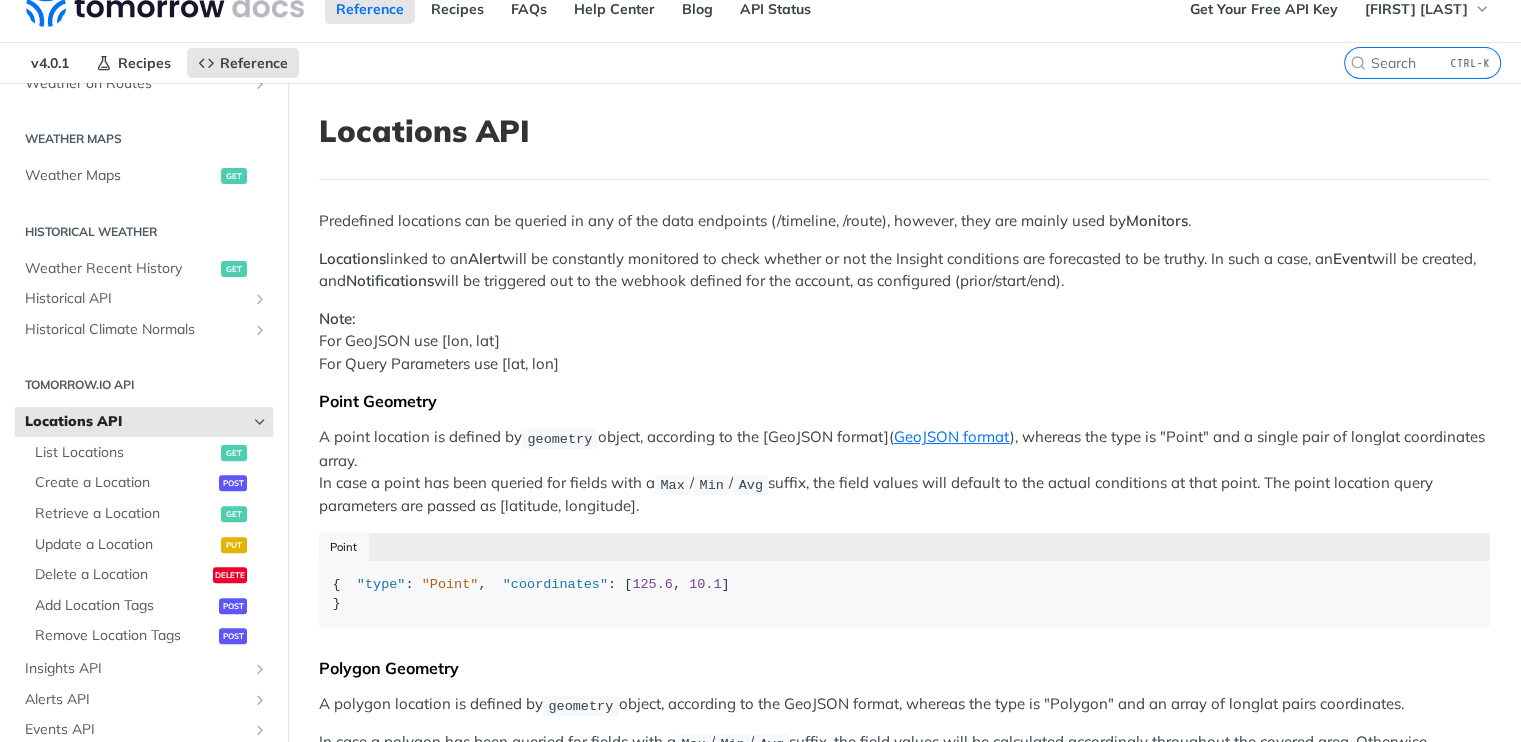 scroll, scrollTop: 0, scrollLeft: 0, axis: both 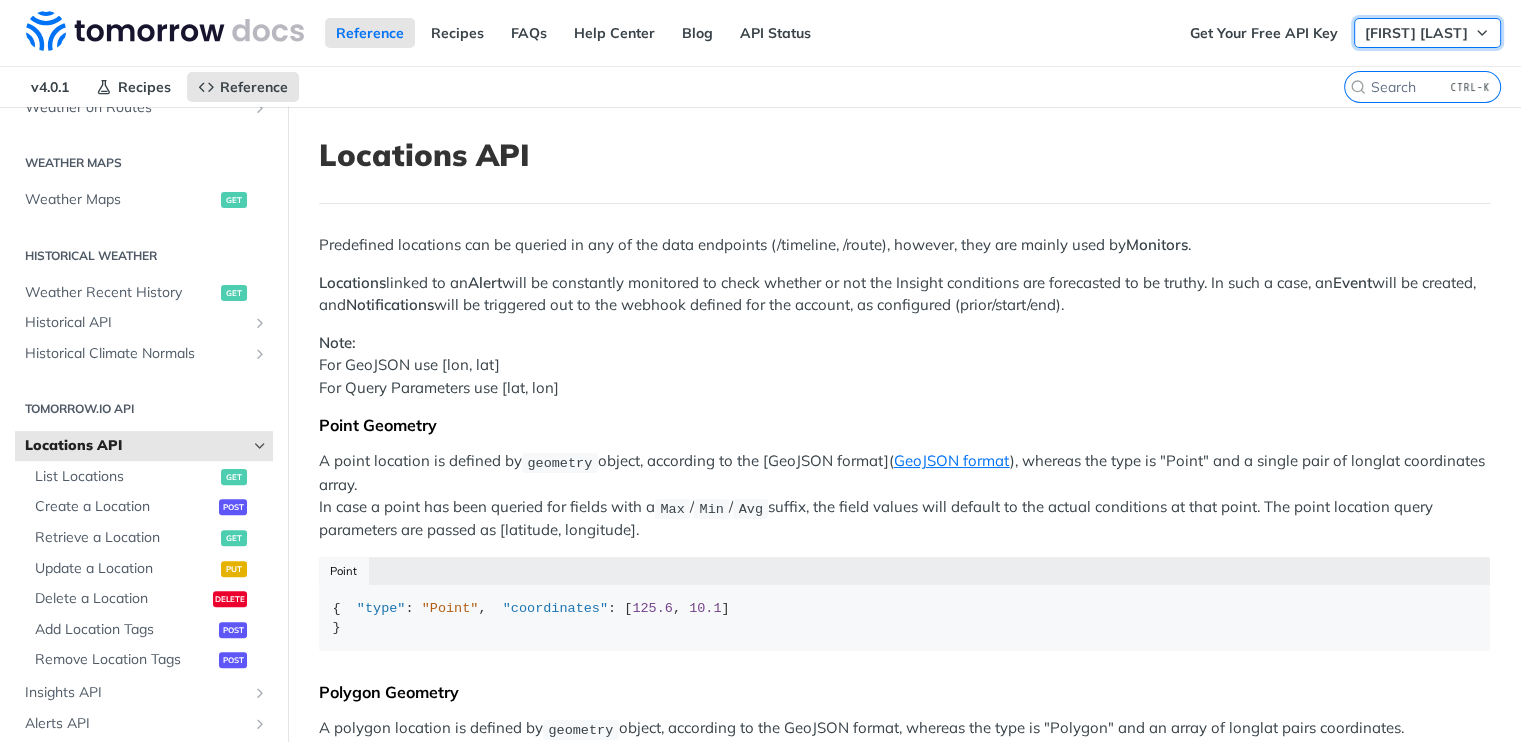click 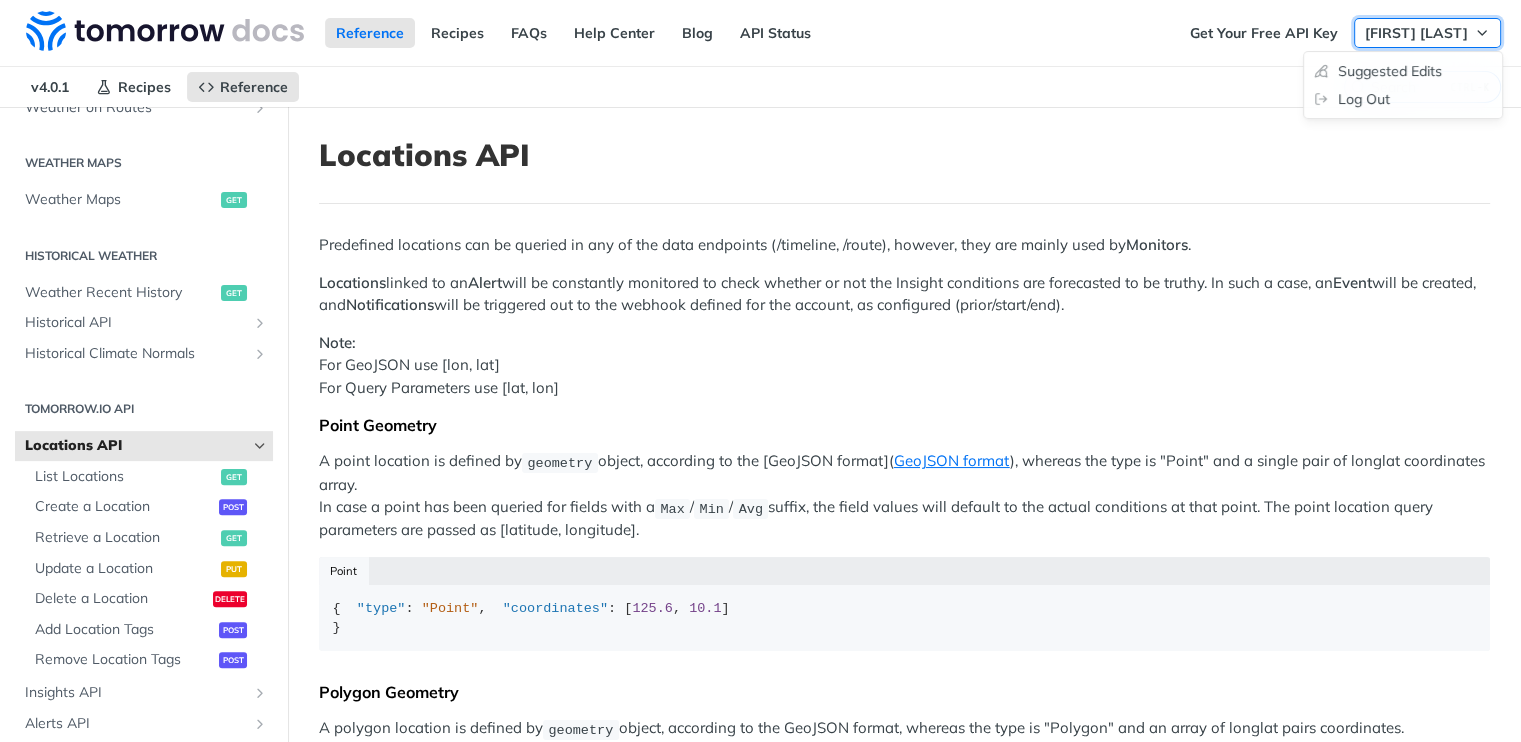 click 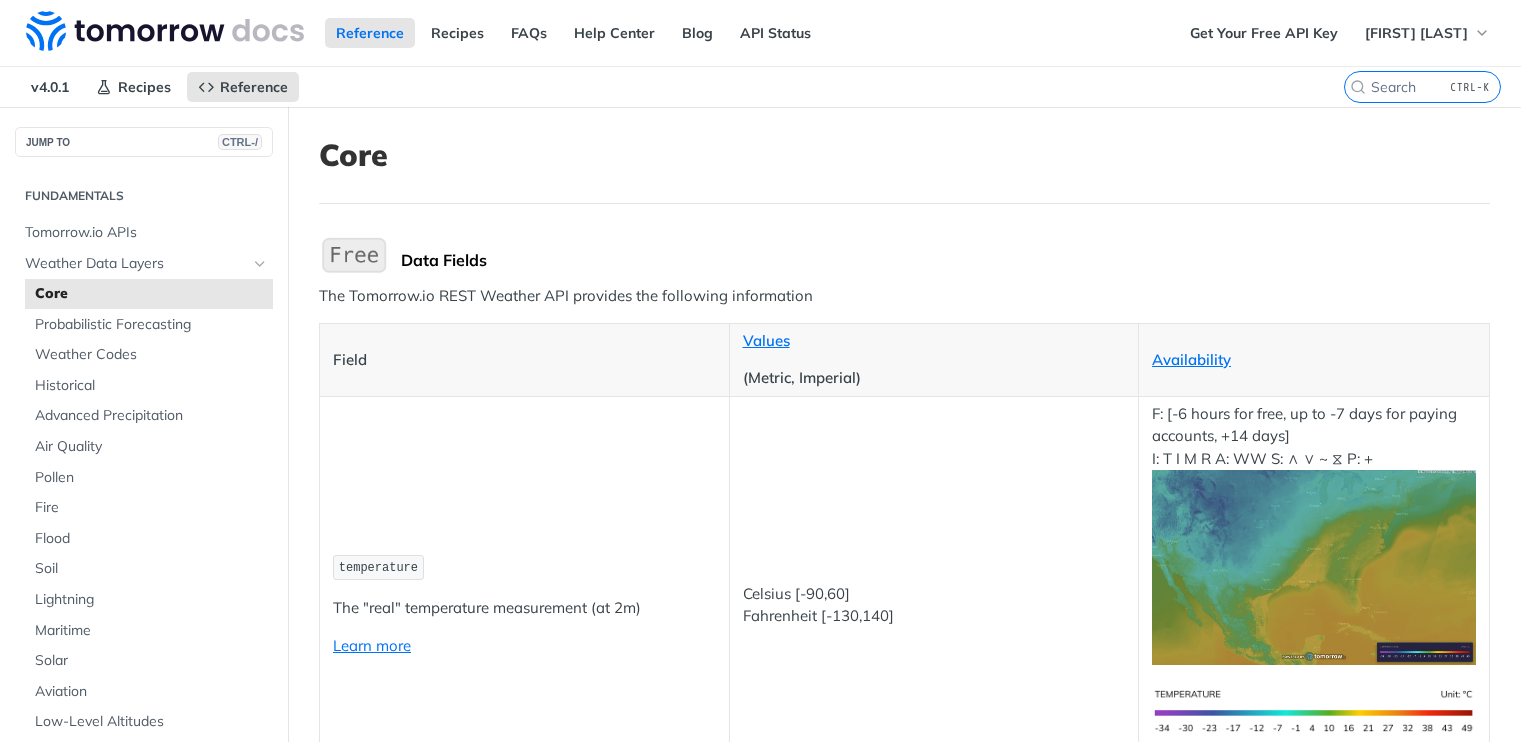 scroll, scrollTop: 0, scrollLeft: 0, axis: both 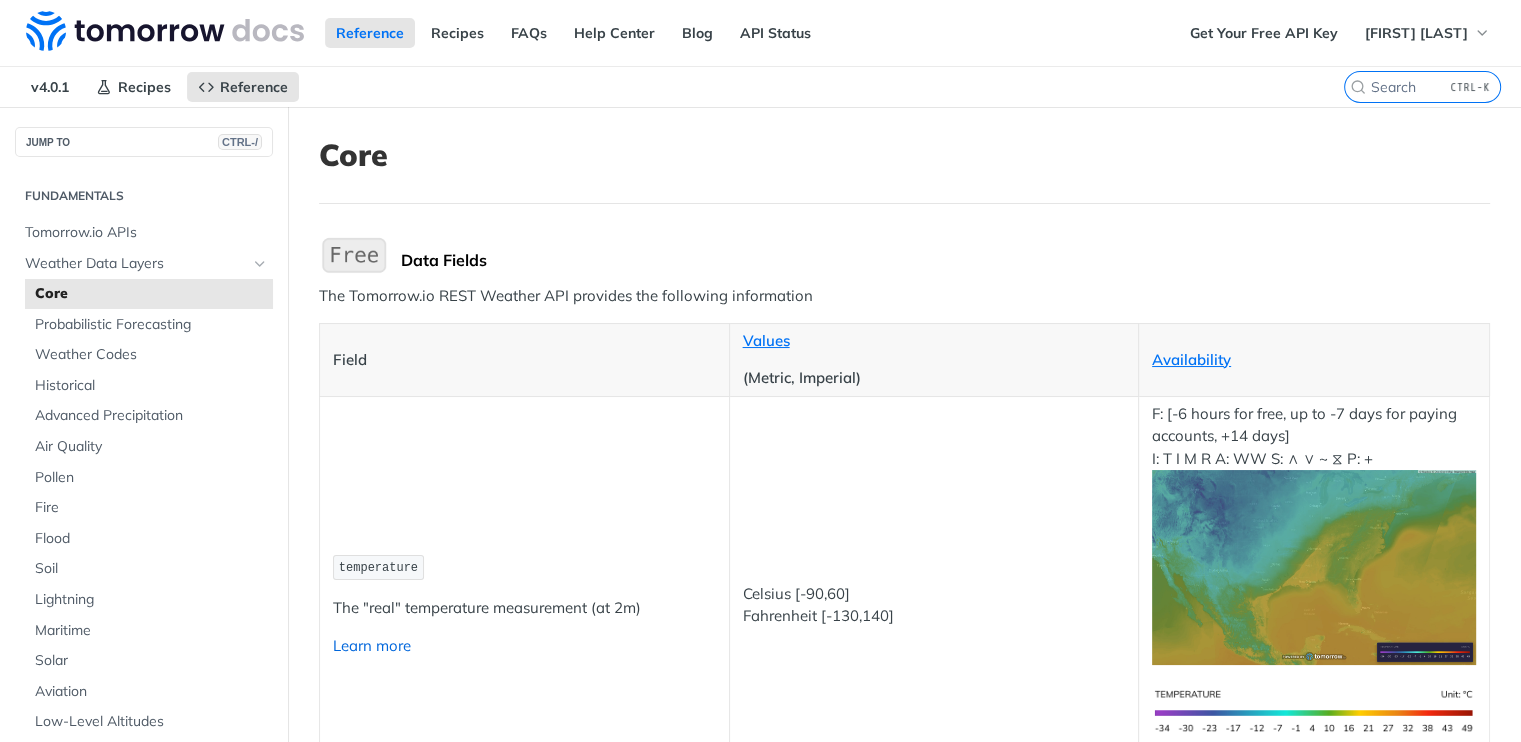 click on "Learn more" at bounding box center [372, 645] 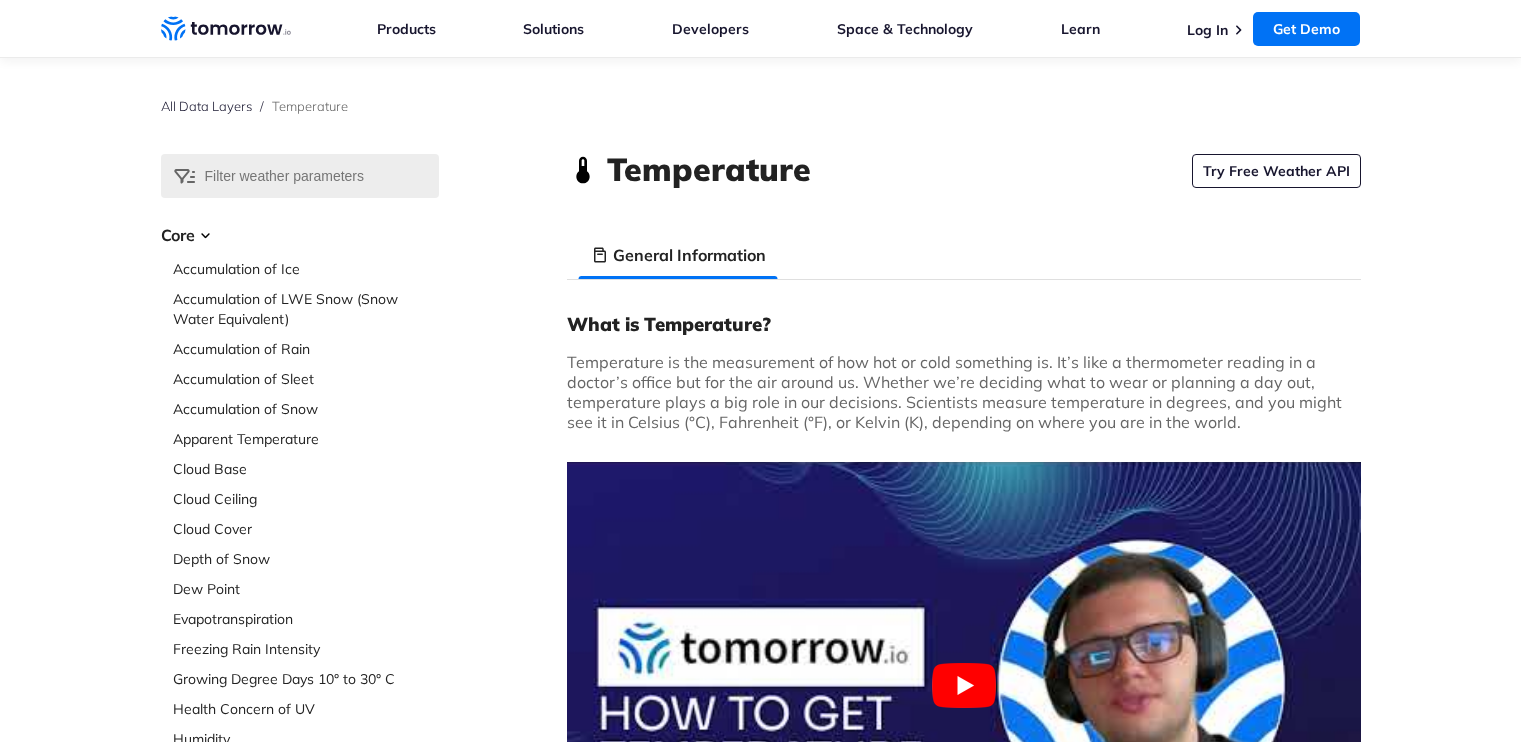 scroll, scrollTop: 0, scrollLeft: 0, axis: both 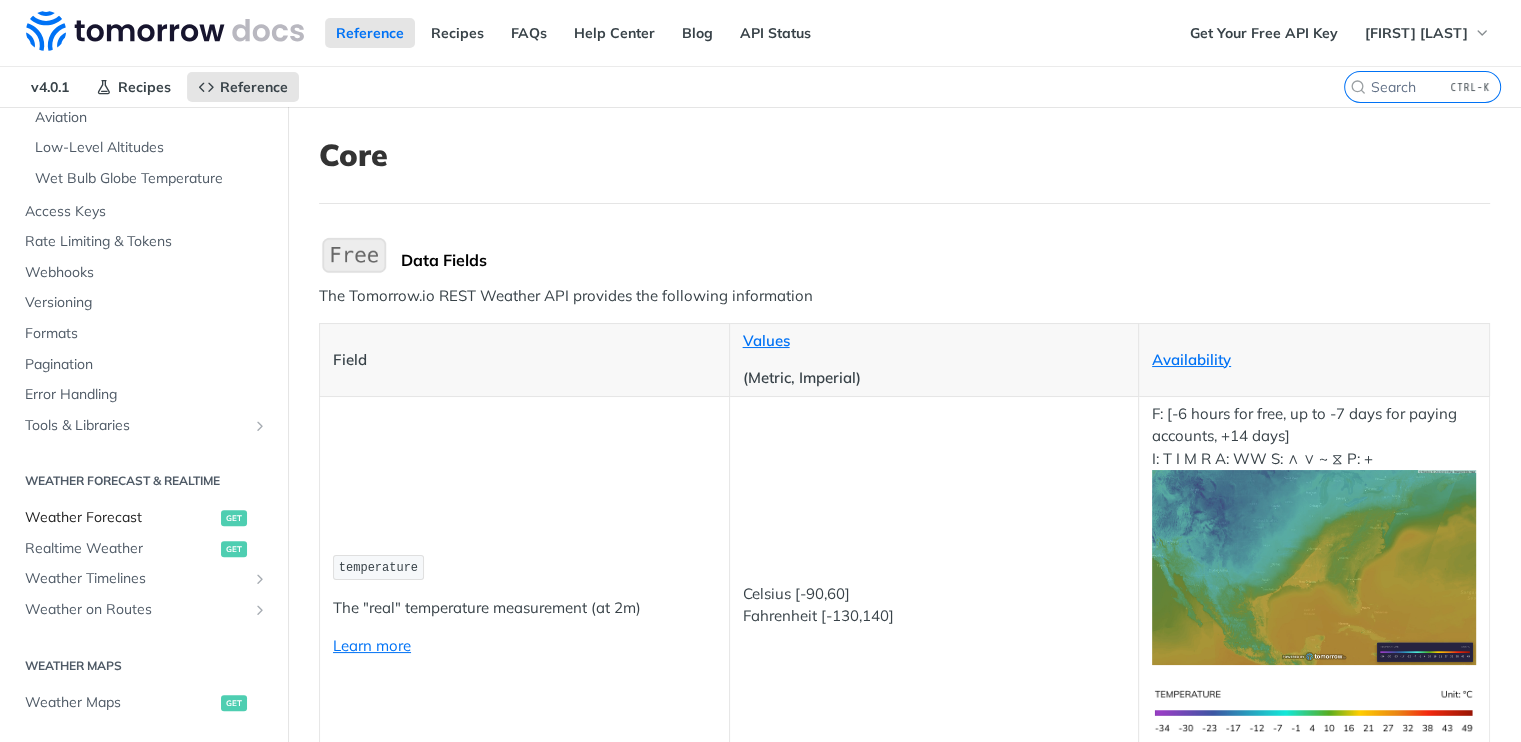 click on "Weather Forecast" at bounding box center (120, 518) 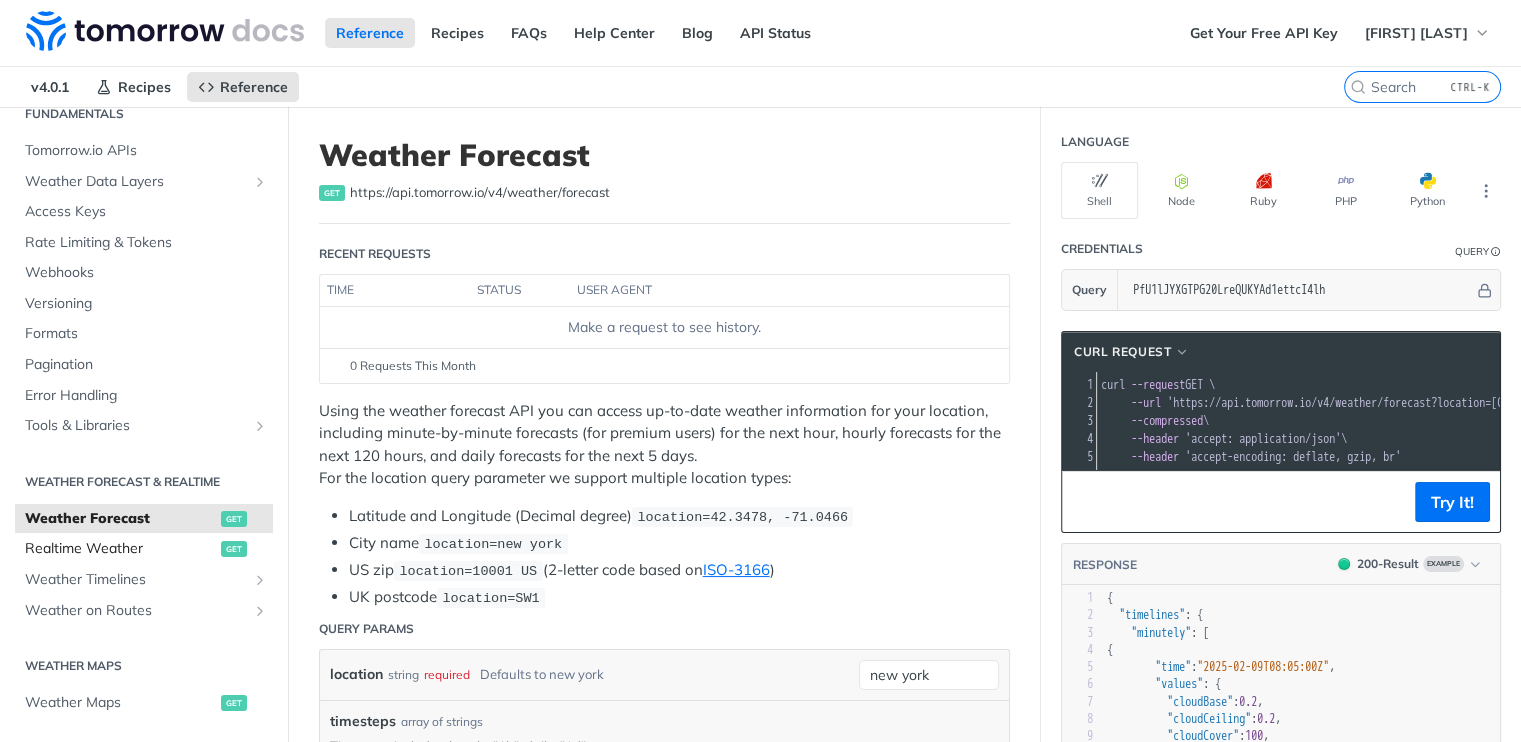 scroll, scrollTop: 0, scrollLeft: 0, axis: both 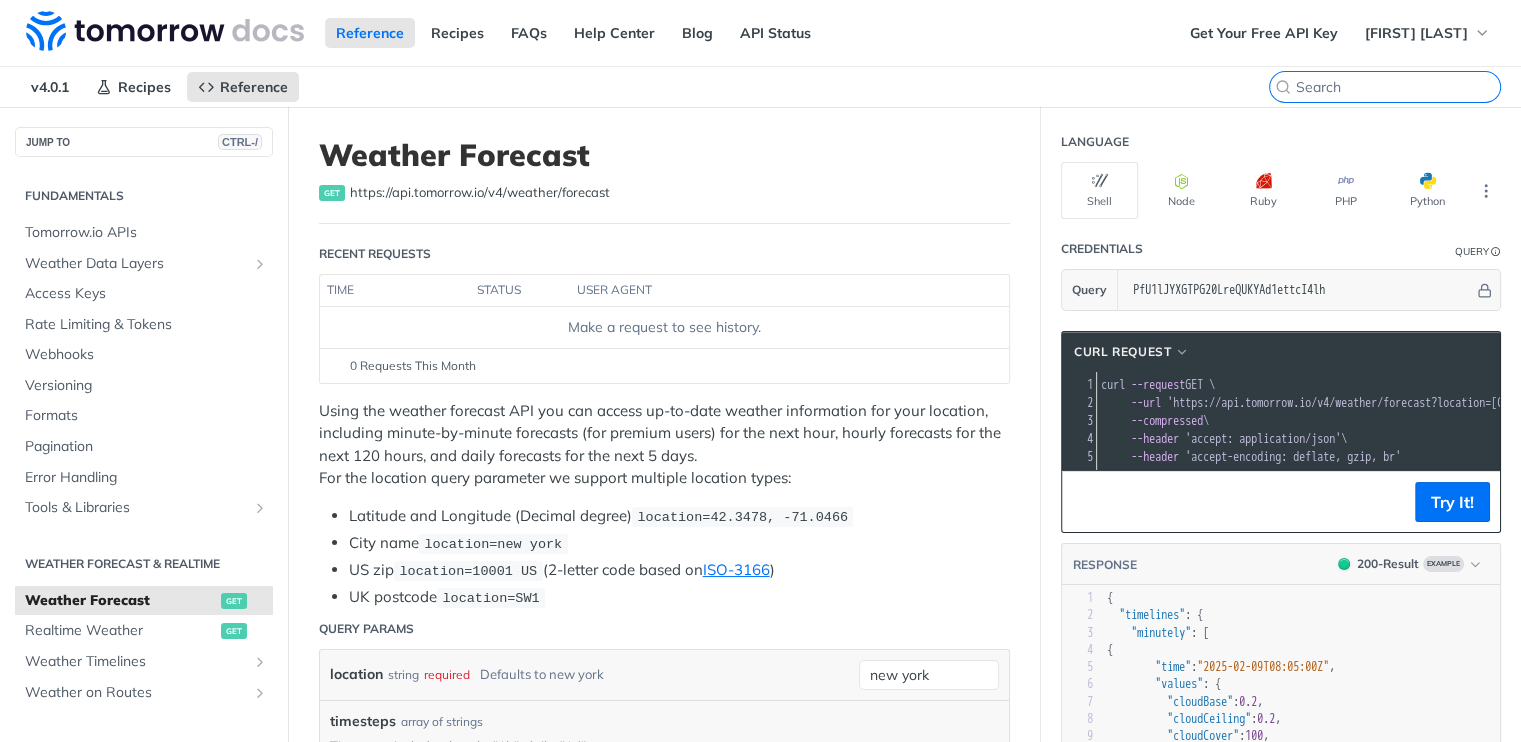 click on "CTRL-K" at bounding box center [1398, 87] 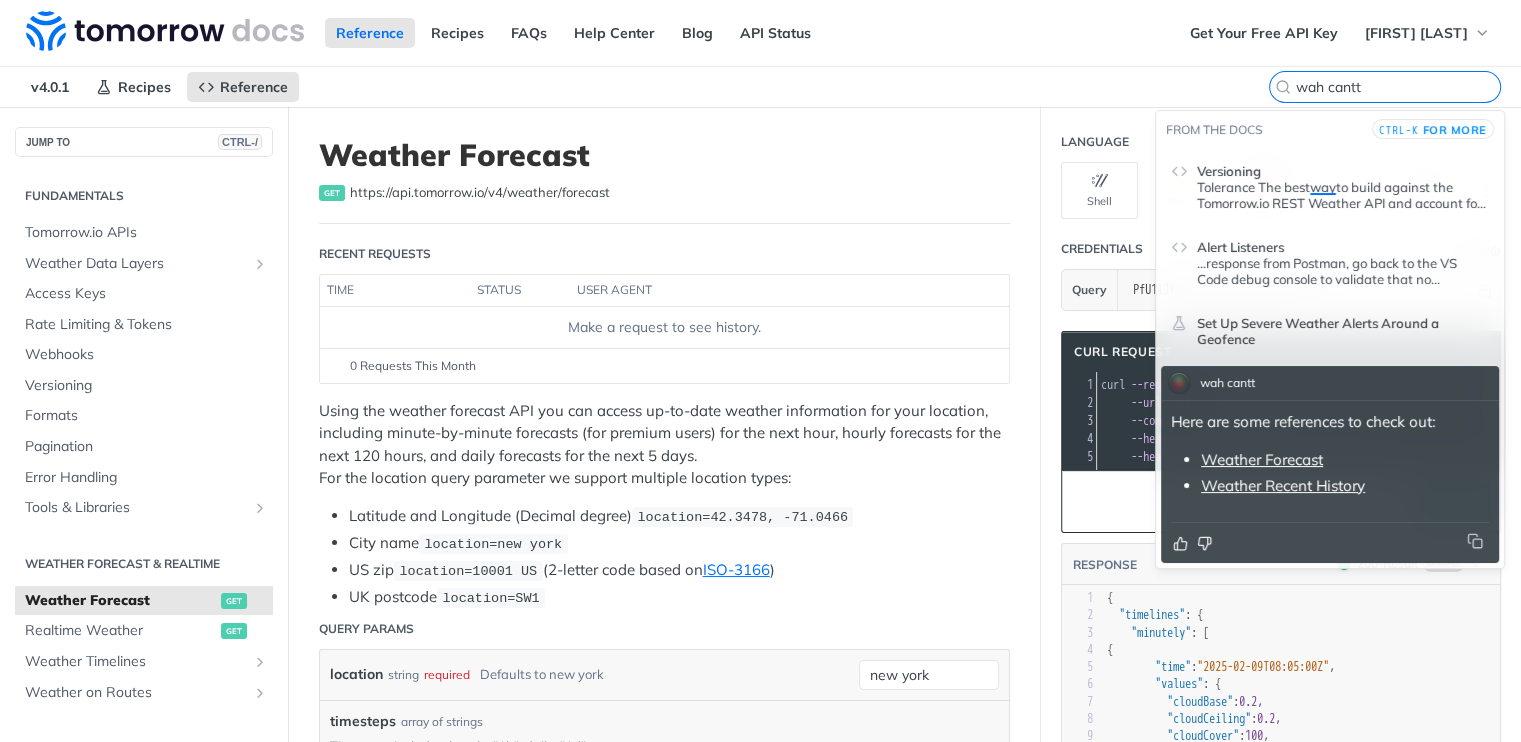 type on "wah cantt" 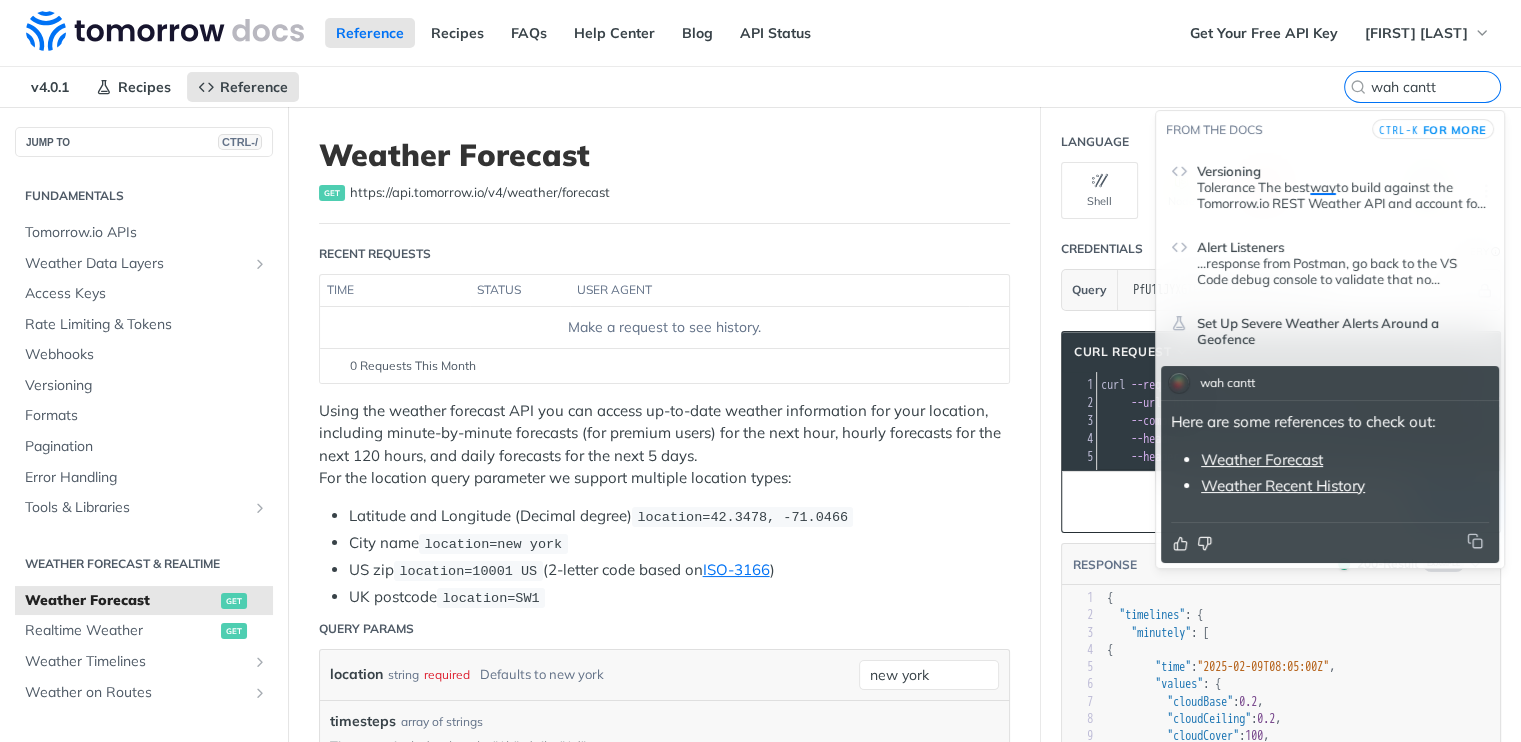 click on "Weather Forecast" at bounding box center (1262, 459) 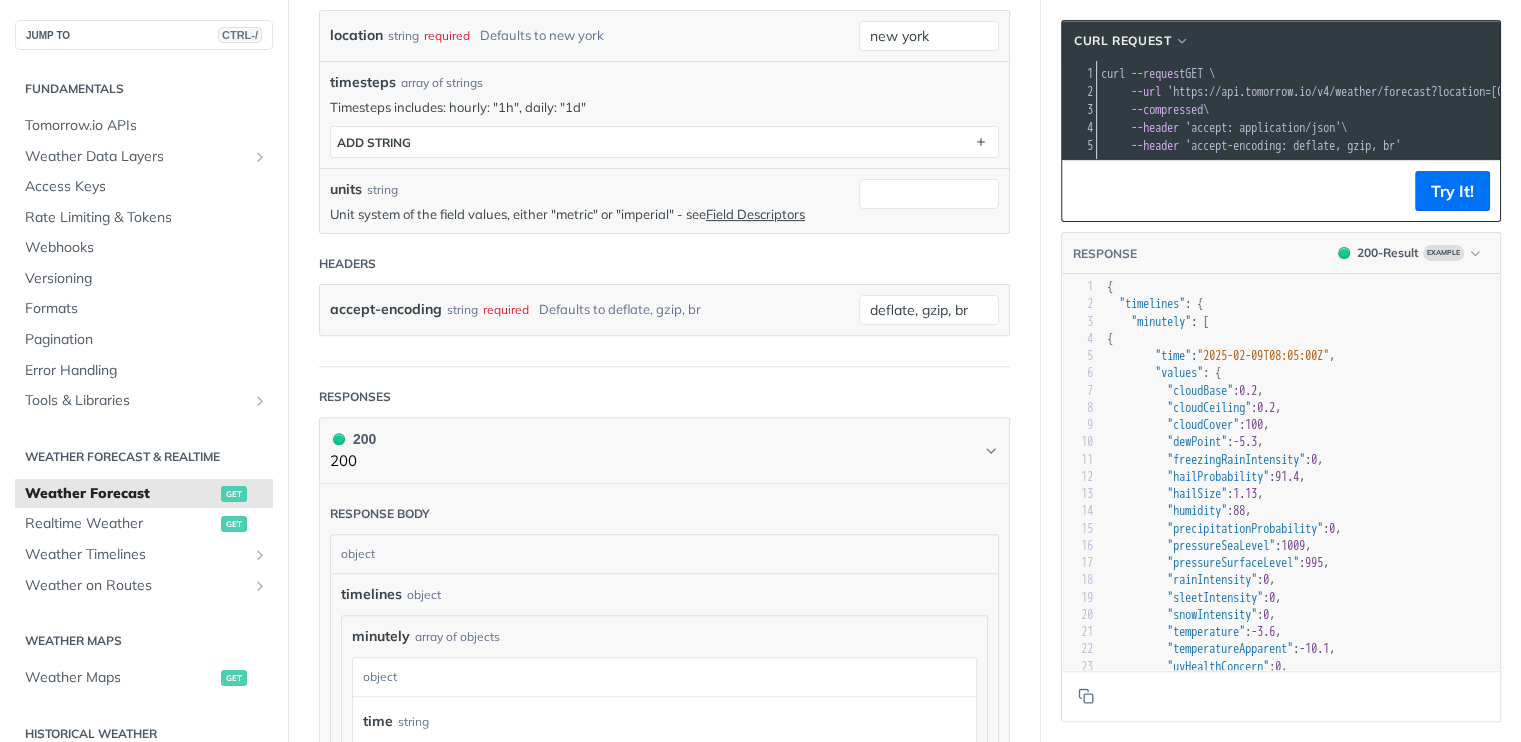 scroll, scrollTop: 0, scrollLeft: 0, axis: both 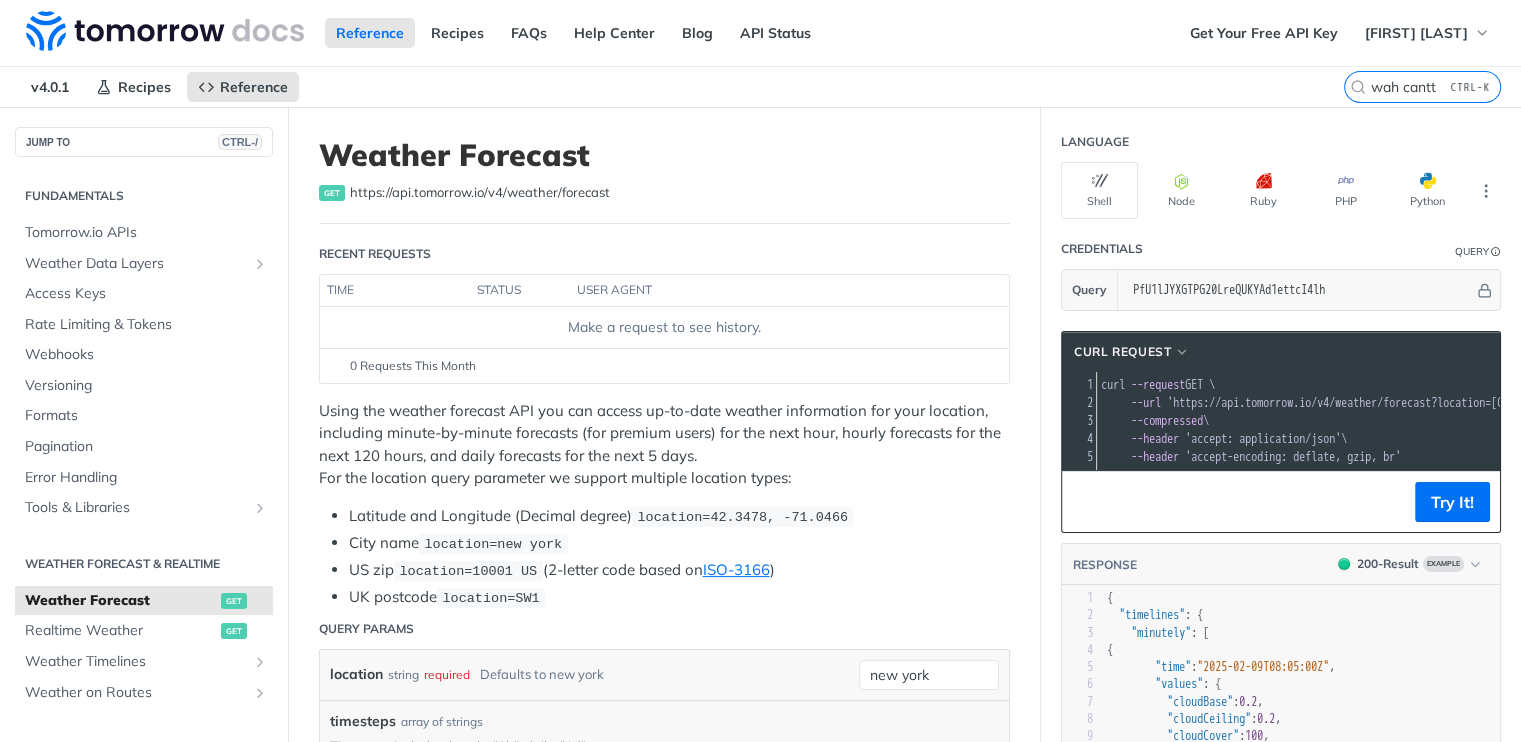 click on "Weather Forecast get   https://api.tomorrow.io/v4 /weather/forecast Recent Requests time status user agent   Make a request to see history. 0 Requests This Month URL Expired The URL for this request expired after 30 days. Close Using the weather forecast API you can access up-to-date weather information for your location, including minute-by-minute forecasts (for premium users) for the next hour, hourly forecasts for the next 120 hours, and daily forecasts for the next 5 days.
For the location query parameter we support multiple location types:
Latitude and Longitude (Decimal degree)  location=42.3478, -71.0466
City name  location=new york
US zip  location=10001 US (2-letter code based on  ISO-3166 )
UK postcode  location=SW1
Query Params location string required Defaults to new york new york timesteps array of strings Timesteps includes: hourly: "1h", daily: "1d" timesteps ADD    string units string Unit system of the field values, either "metric" or "imperial" - see  Field Descriptors Headers" at bounding box center [664, 1336] 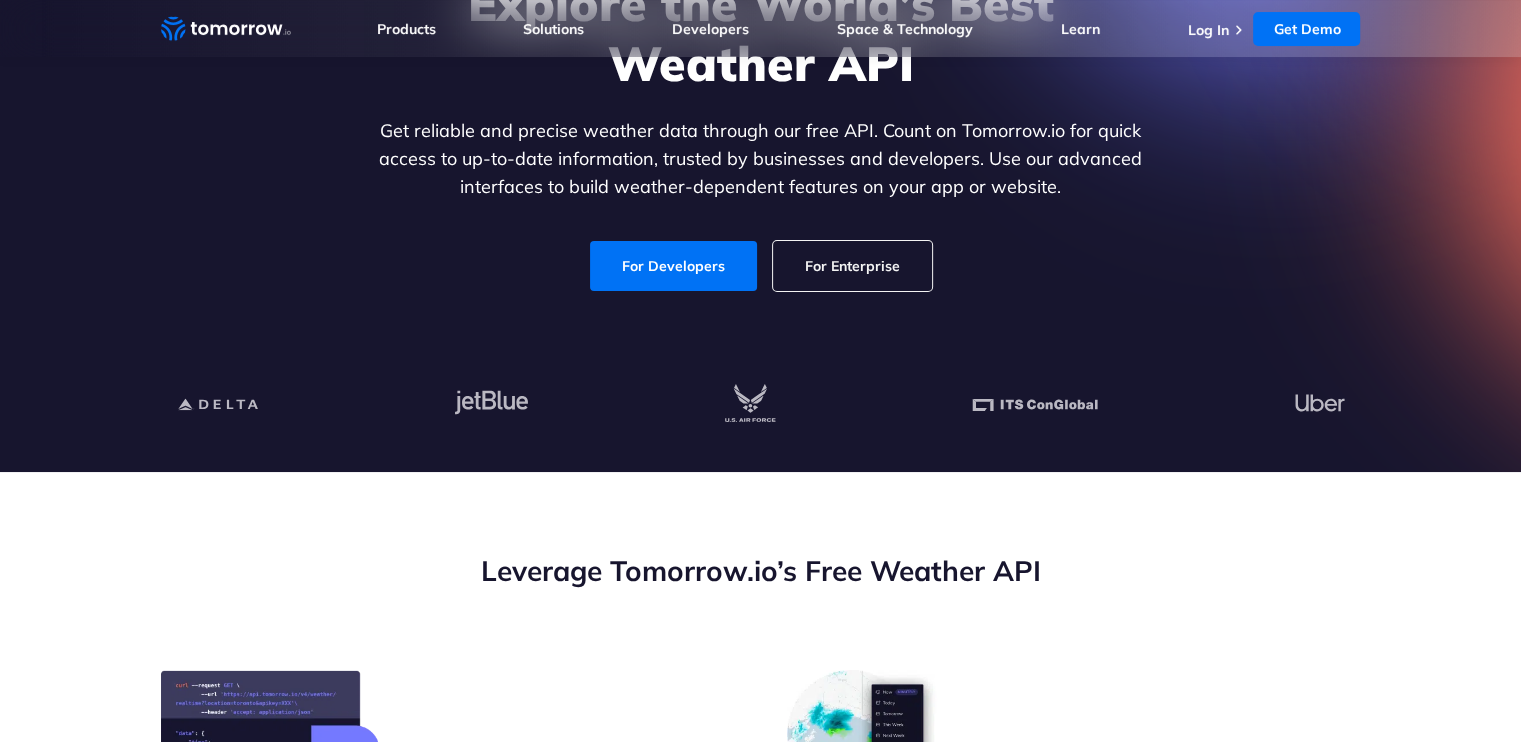 scroll, scrollTop: 248, scrollLeft: 0, axis: vertical 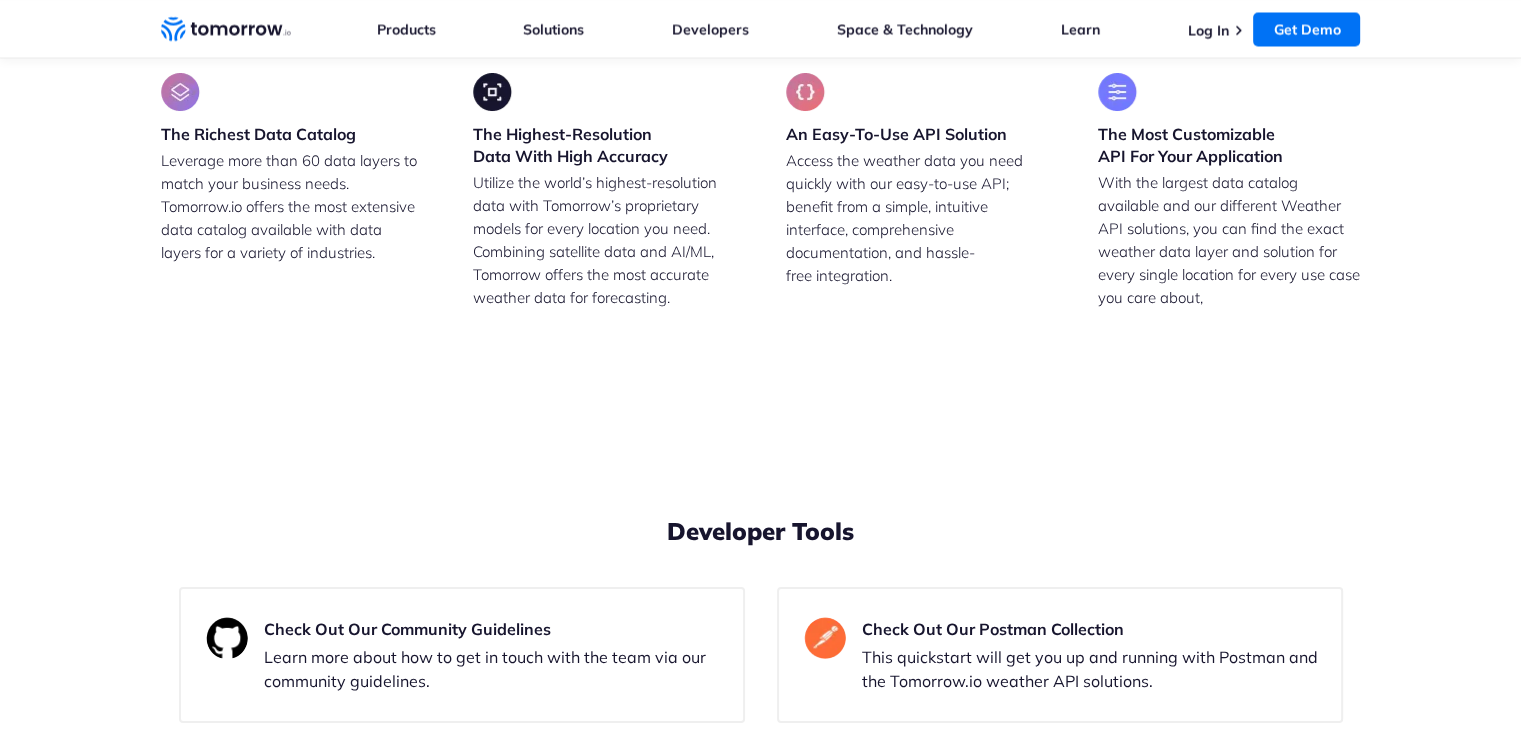 click on "5-Day Forecast" at bounding box center [449, 219] 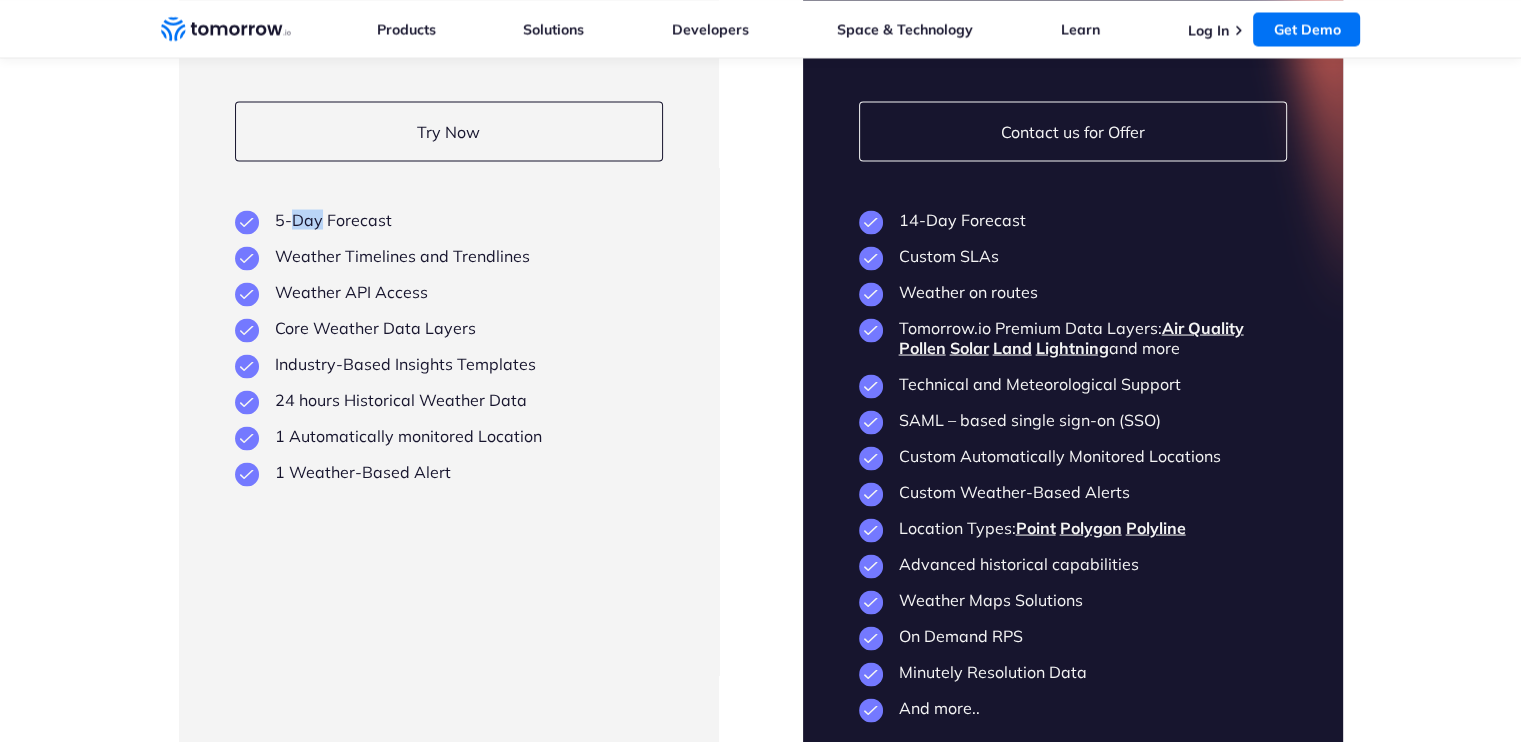 click on "5-Day Forecast" at bounding box center (449, 219) 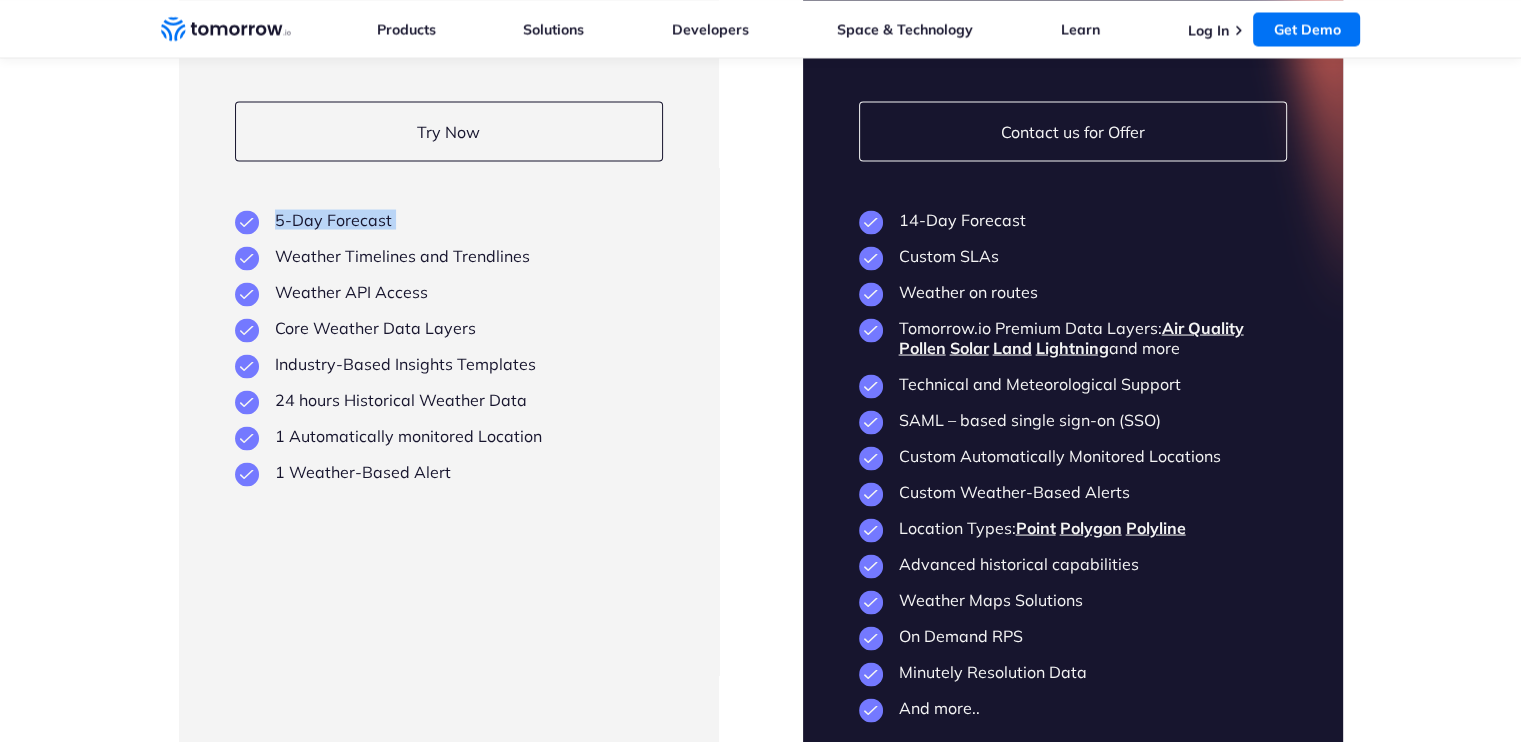 click on "5-Day Forecast" at bounding box center (449, 219) 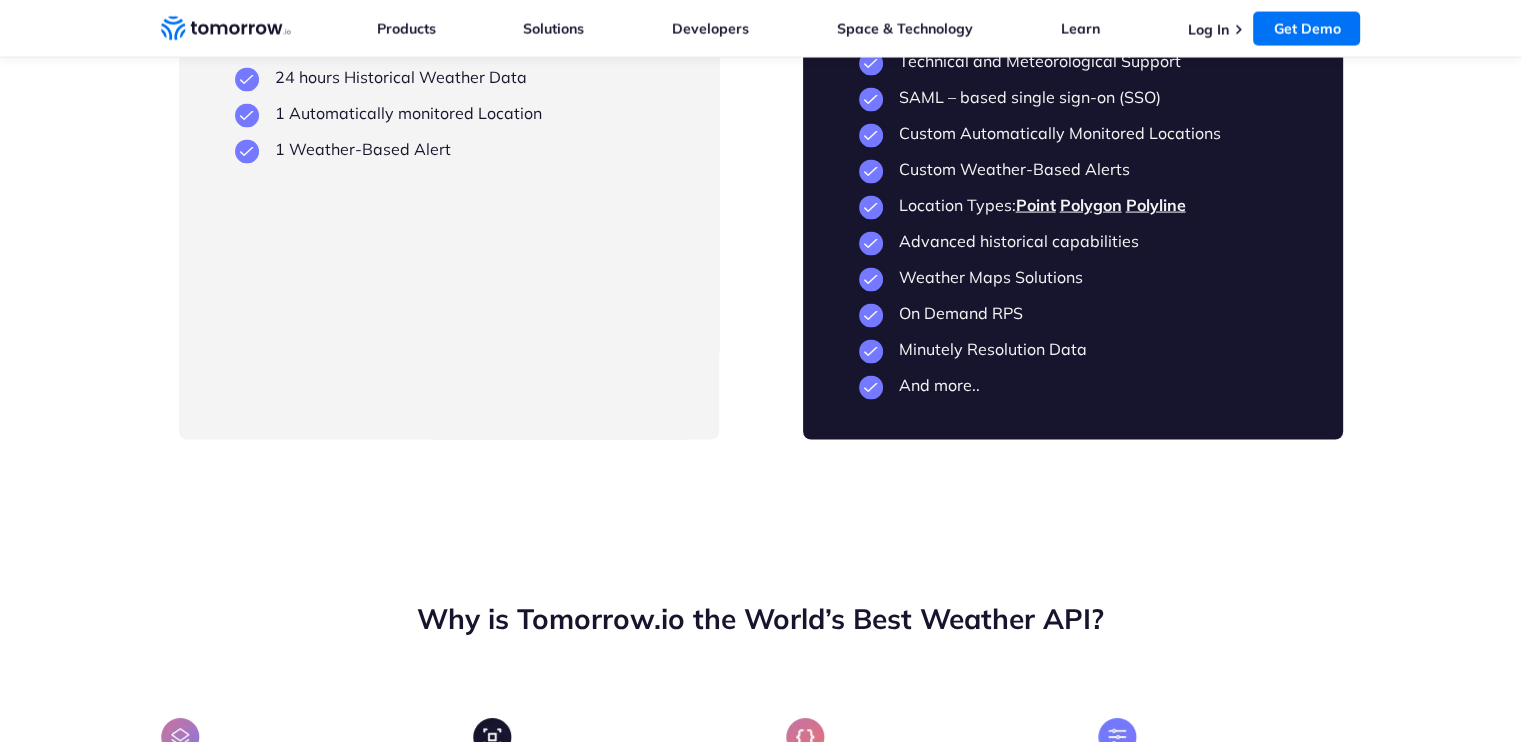 scroll, scrollTop: 4067, scrollLeft: 0, axis: vertical 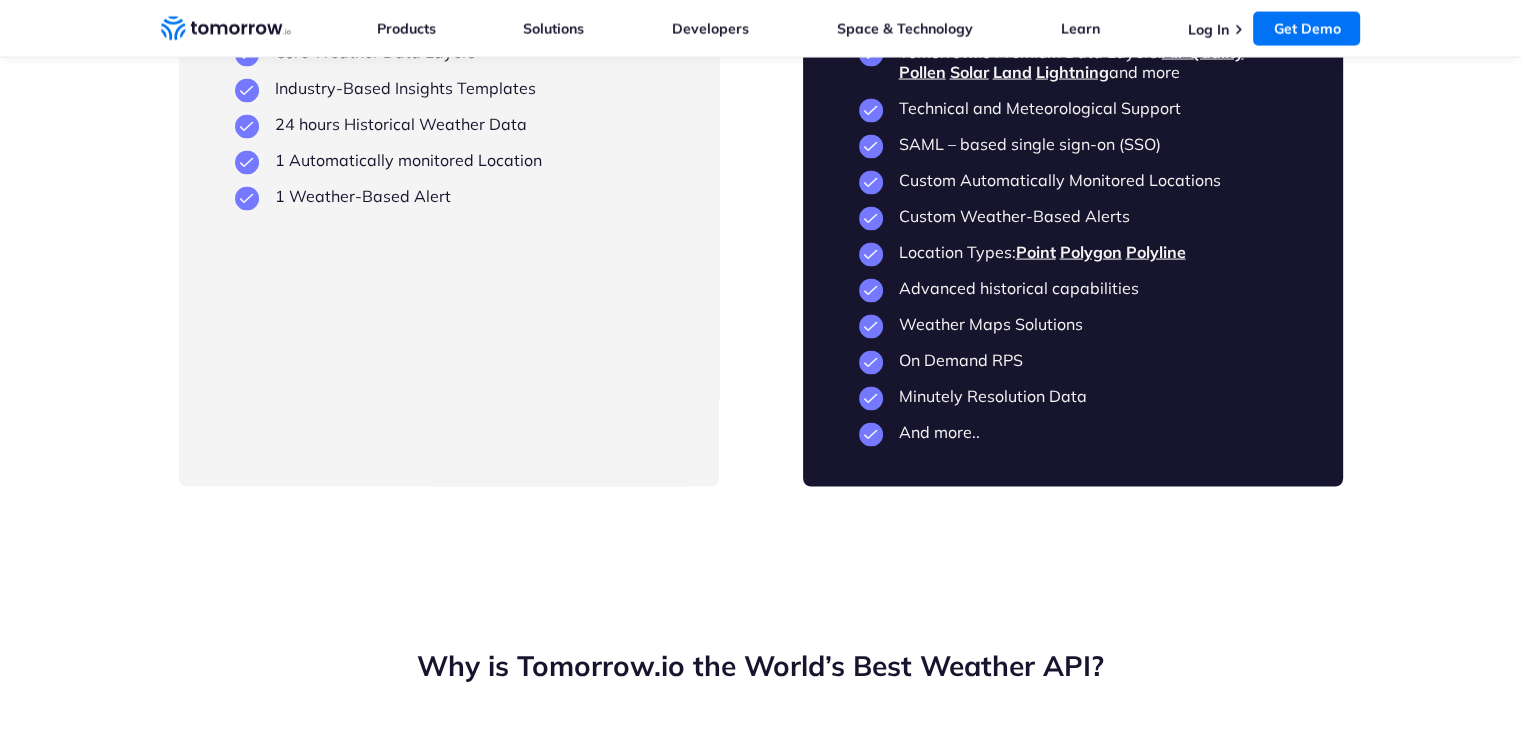 click on "1 Automatically monitored Location" at bounding box center (449, 160) 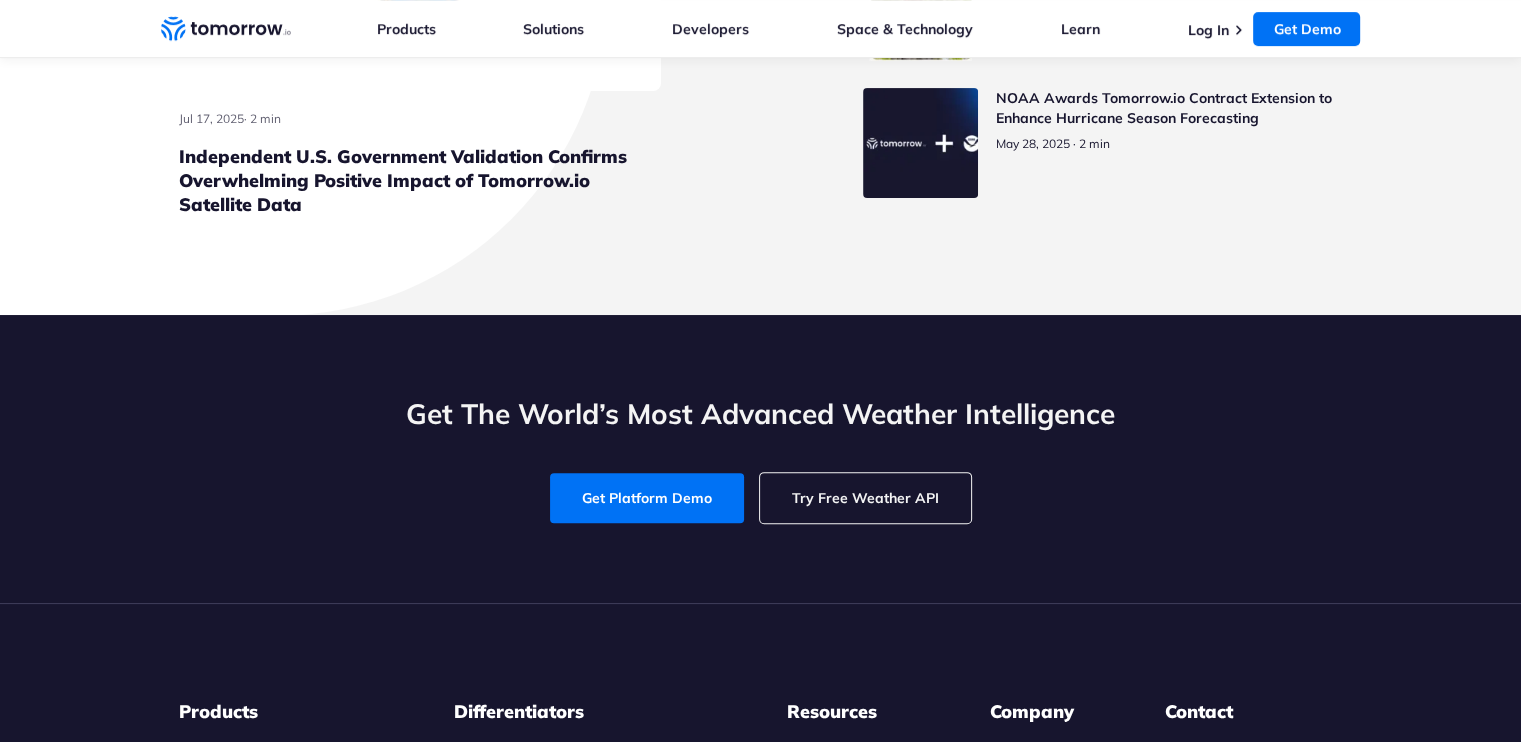 scroll, scrollTop: 8139, scrollLeft: 0, axis: vertical 